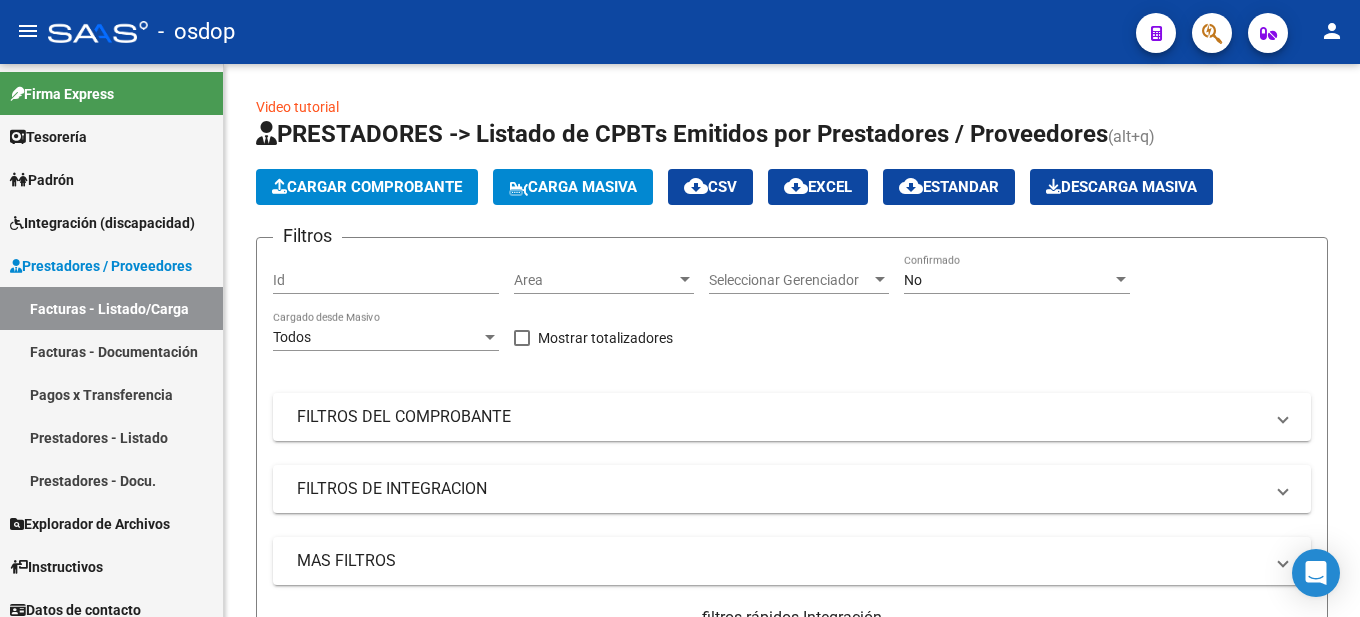 scroll, scrollTop: 0, scrollLeft: 0, axis: both 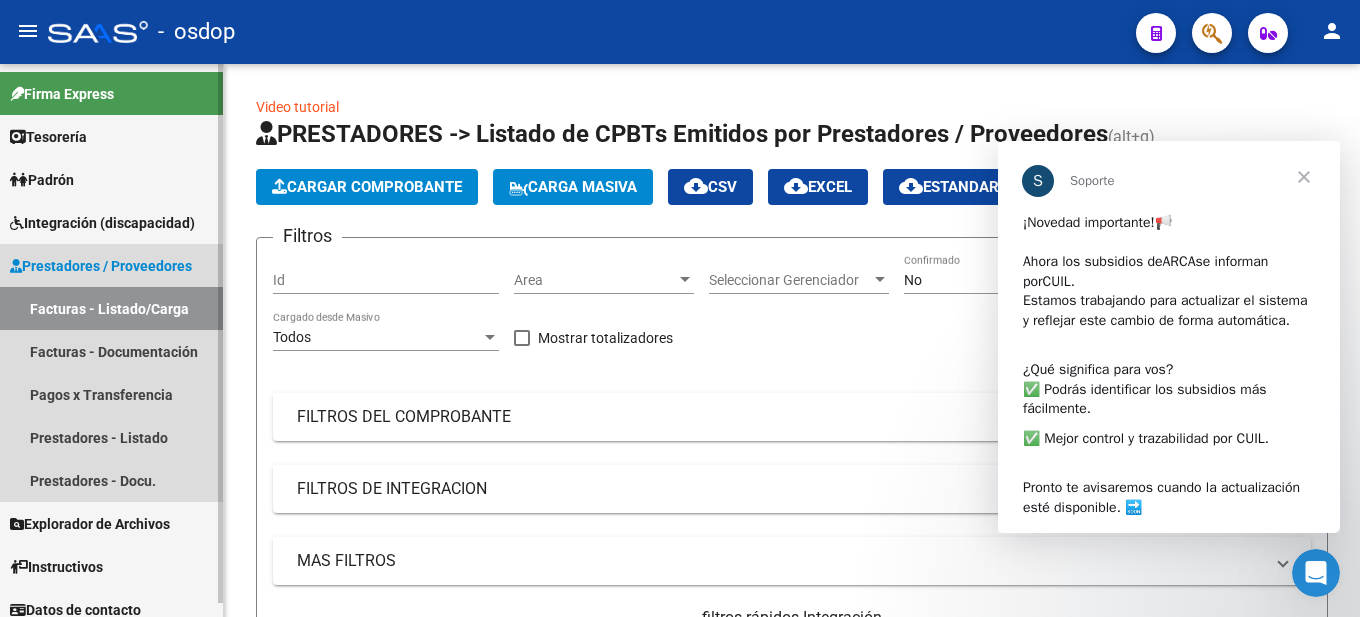 click on "Prestadores / Proveedores" at bounding box center [101, 266] 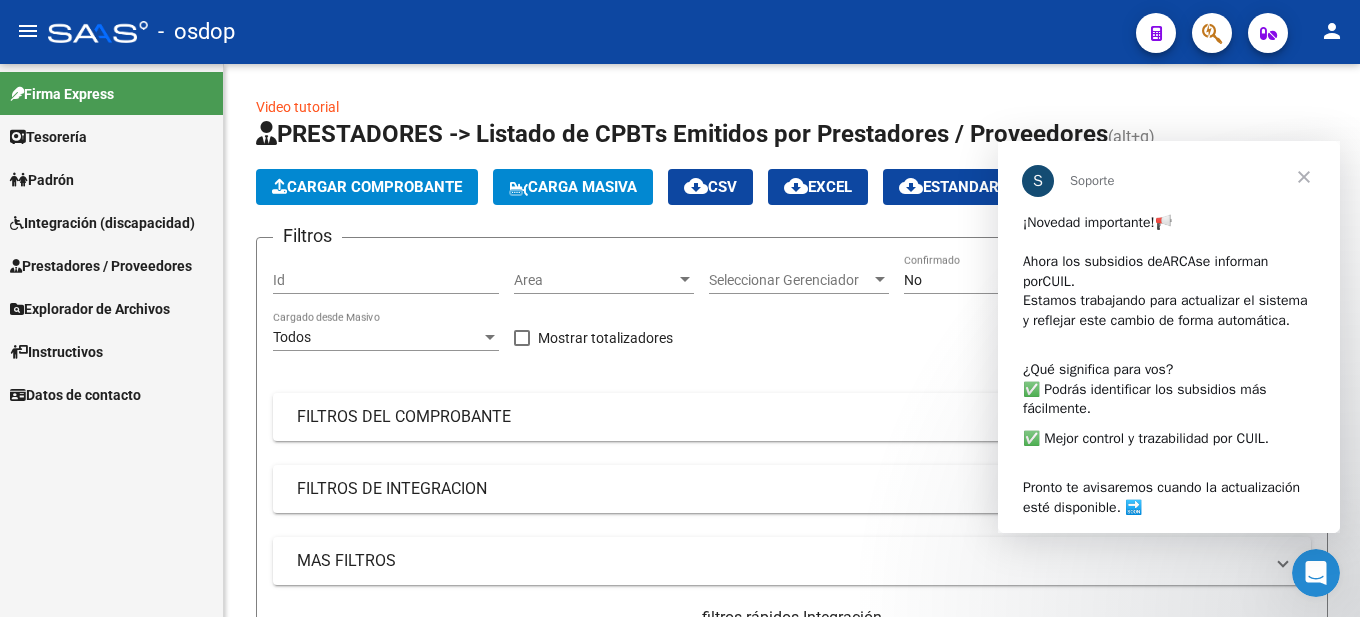 click at bounding box center [1304, 177] 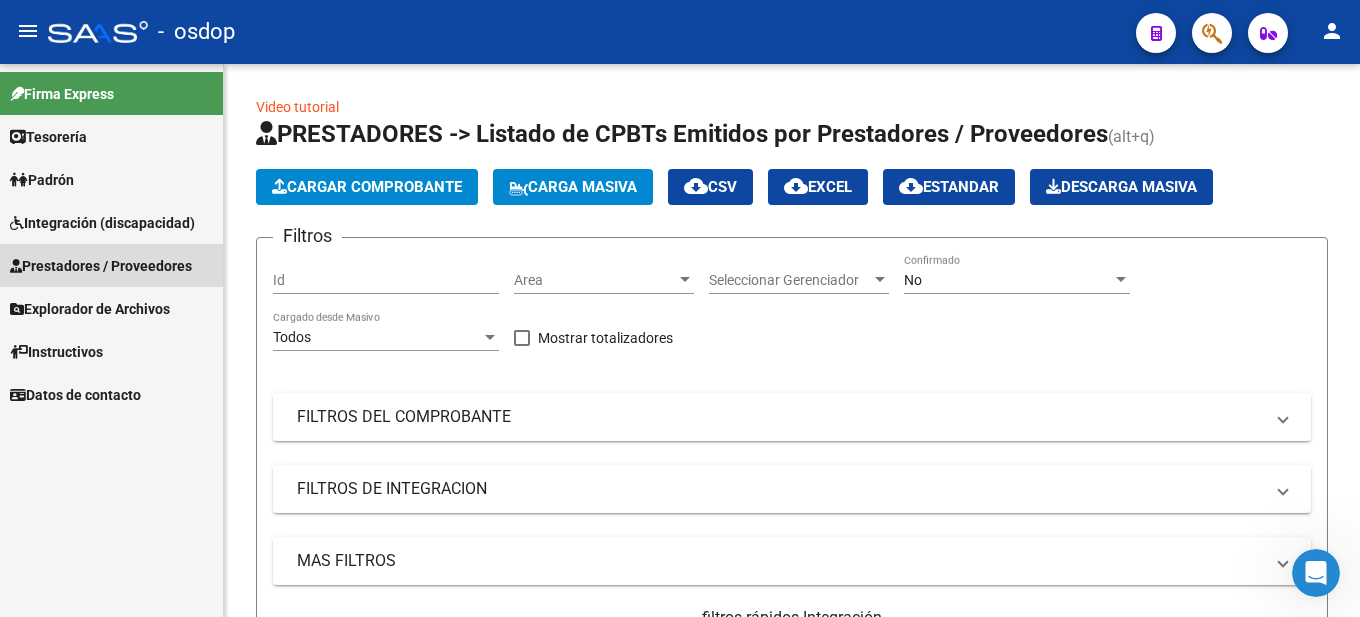 click on "Prestadores / Proveedores" at bounding box center (101, 266) 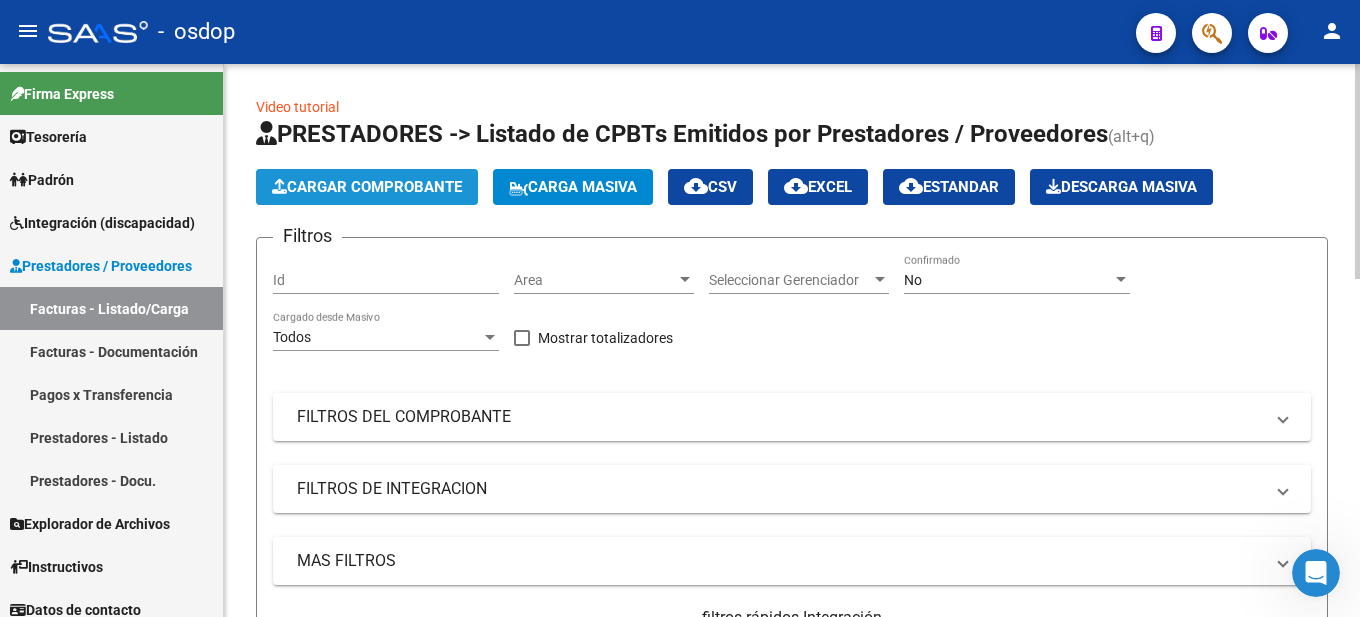 click on "Cargar Comprobante" 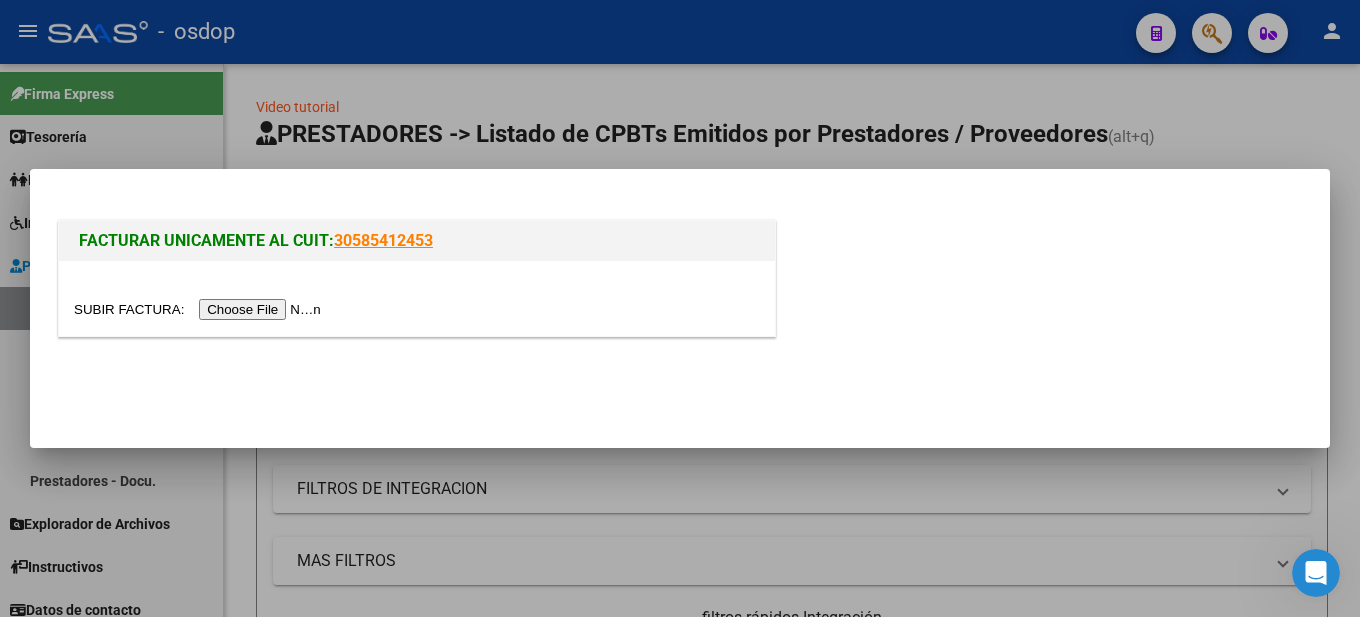 click at bounding box center [200, 309] 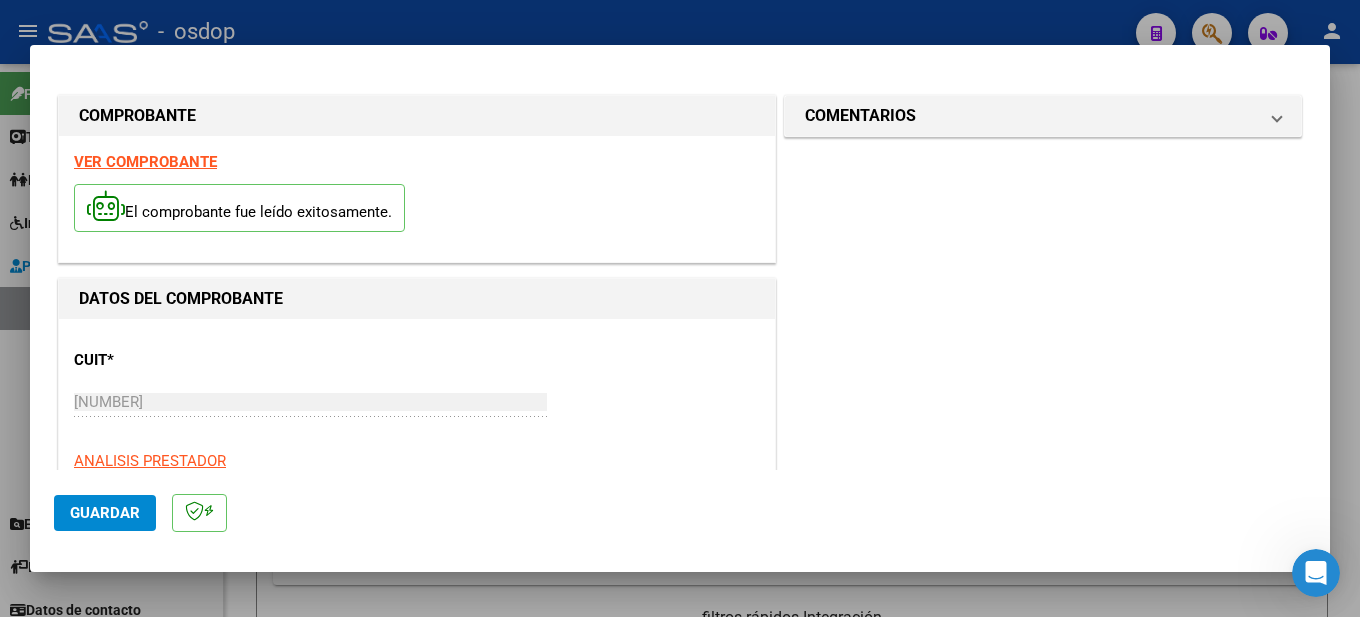 scroll, scrollTop: 100, scrollLeft: 0, axis: vertical 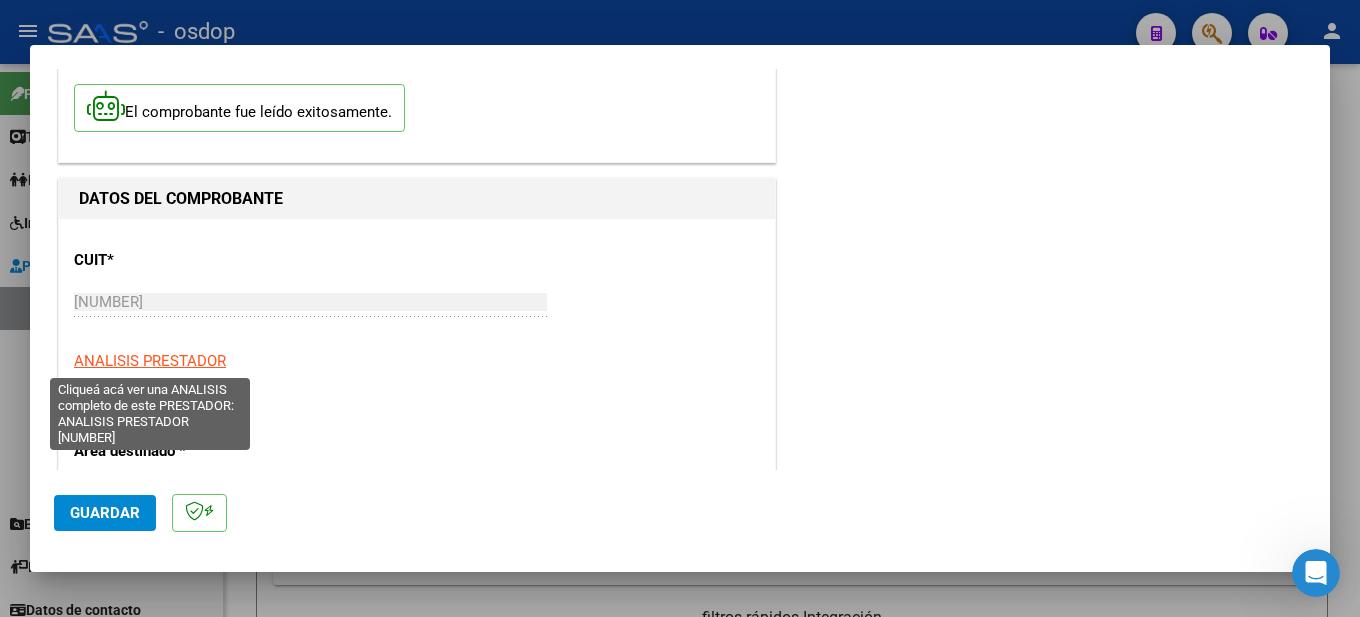 click on "ANALISIS PRESTADOR" at bounding box center (150, 361) 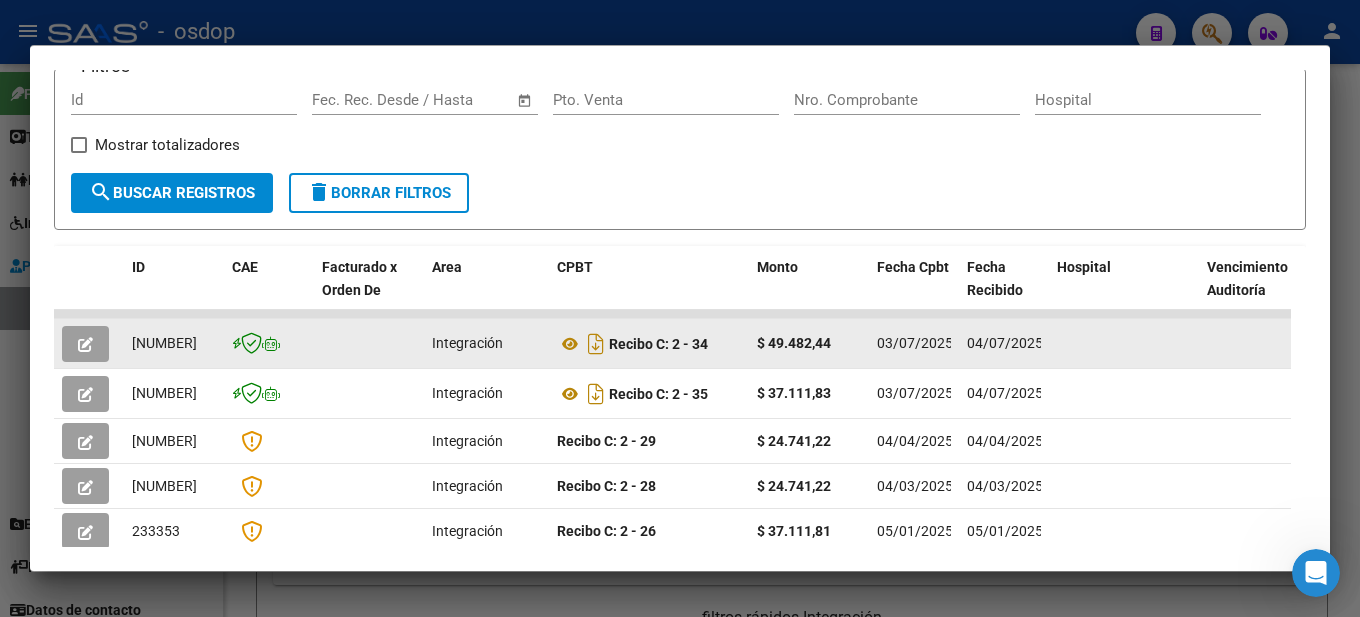 scroll, scrollTop: 0, scrollLeft: 0, axis: both 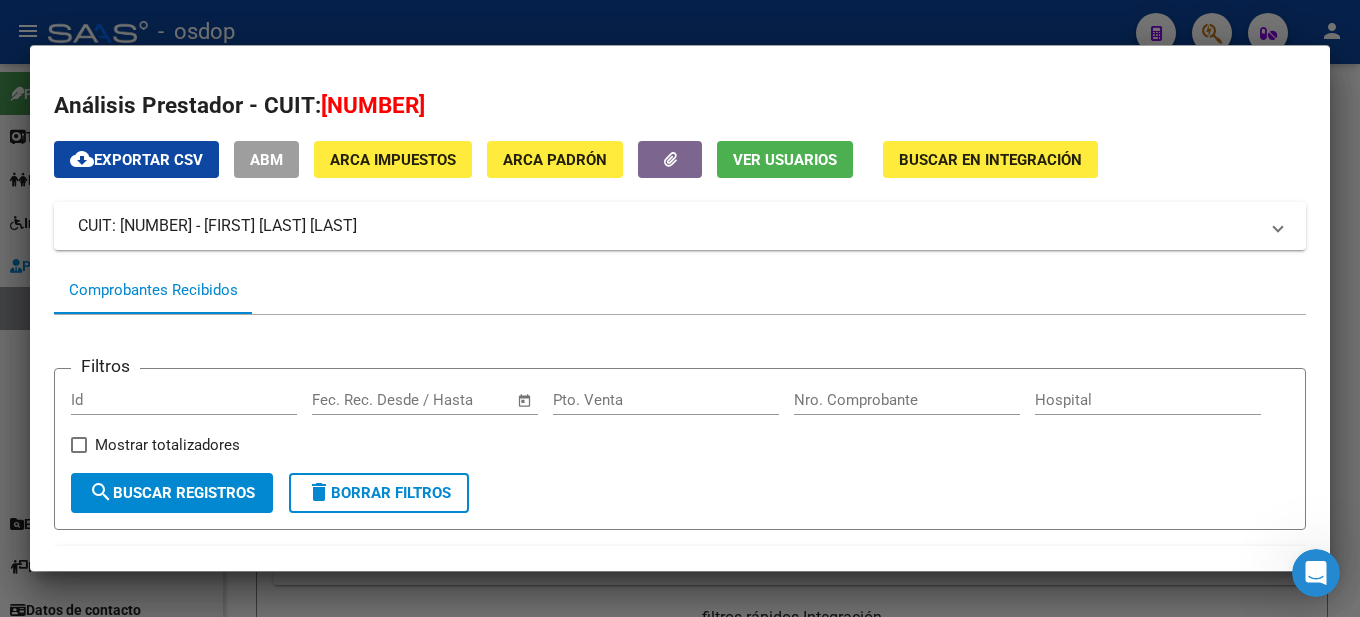 click at bounding box center (680, 308) 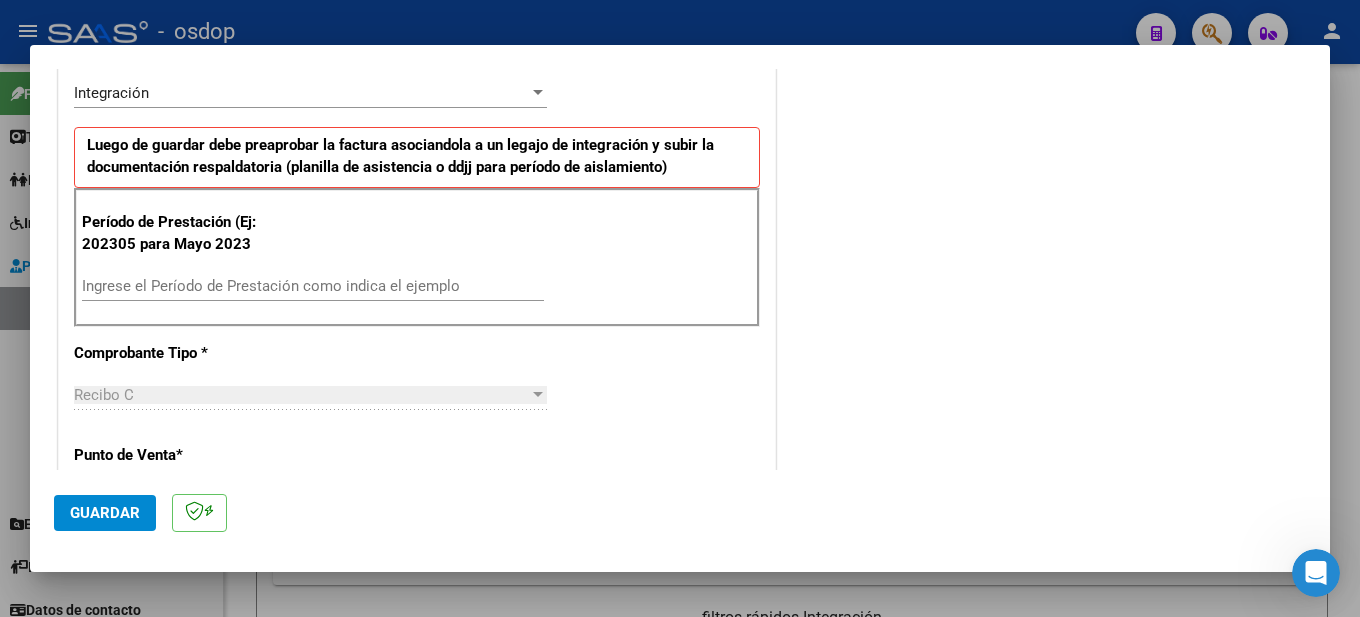 scroll, scrollTop: 200, scrollLeft: 0, axis: vertical 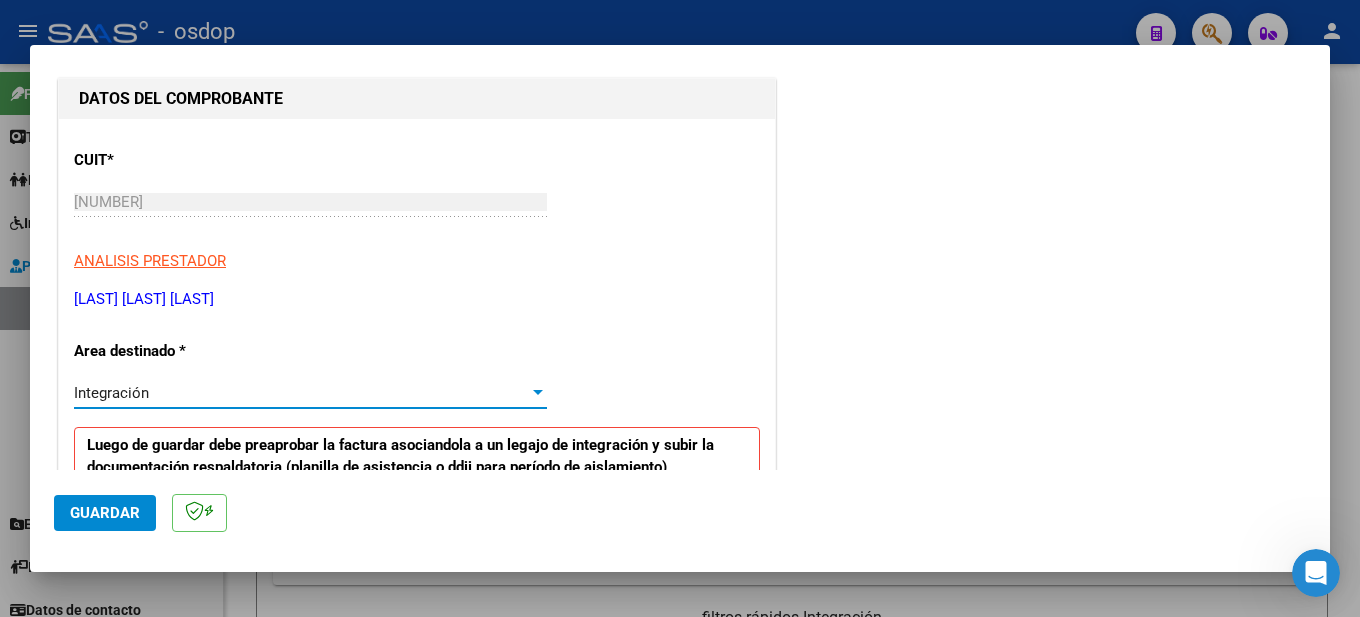 click at bounding box center [538, 393] 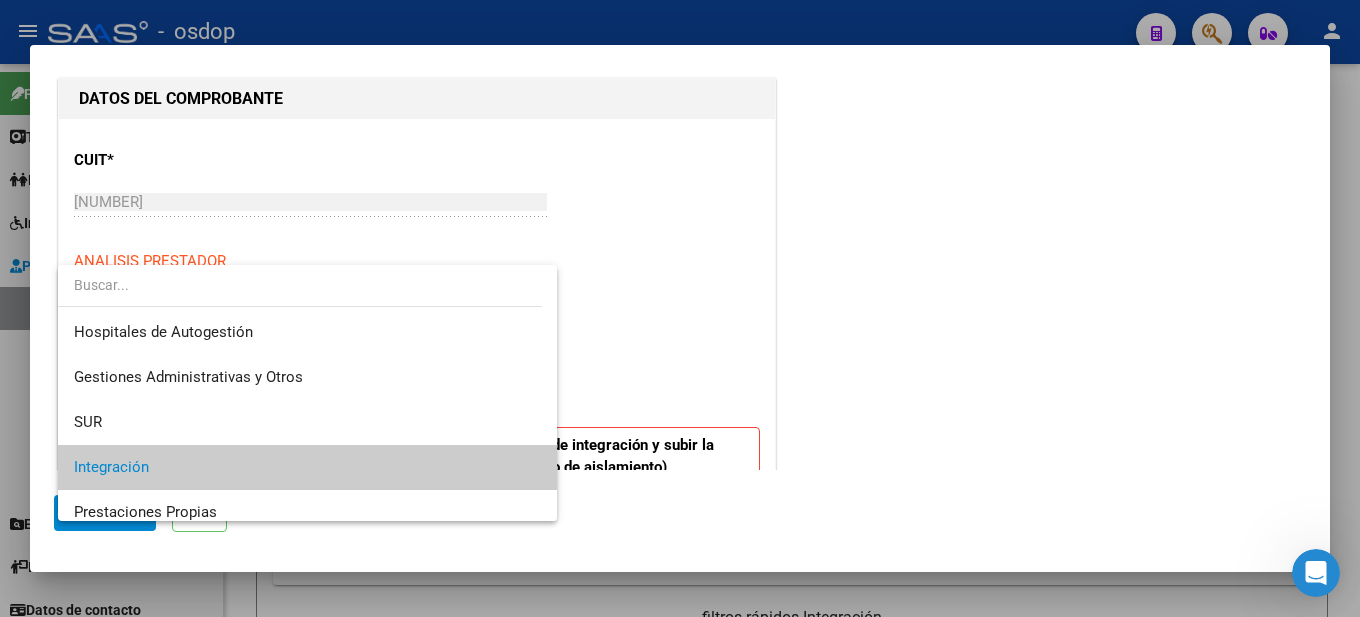 scroll, scrollTop: 75, scrollLeft: 0, axis: vertical 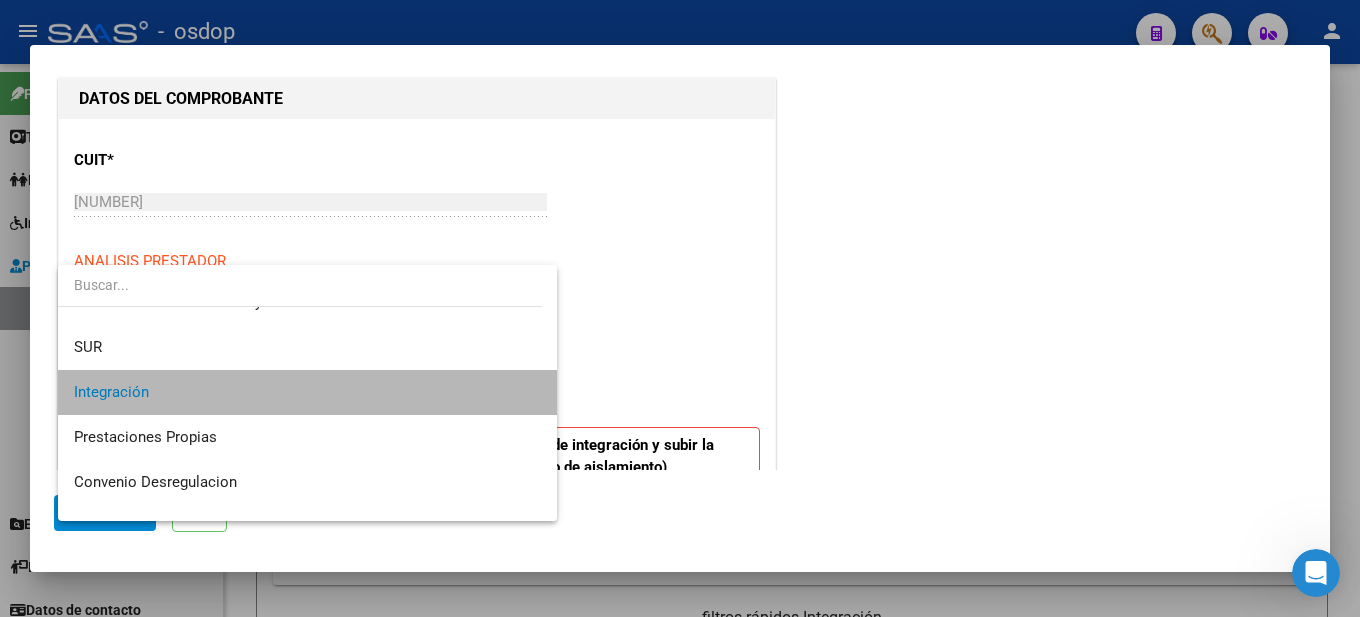 click on "Integración" at bounding box center [307, 392] 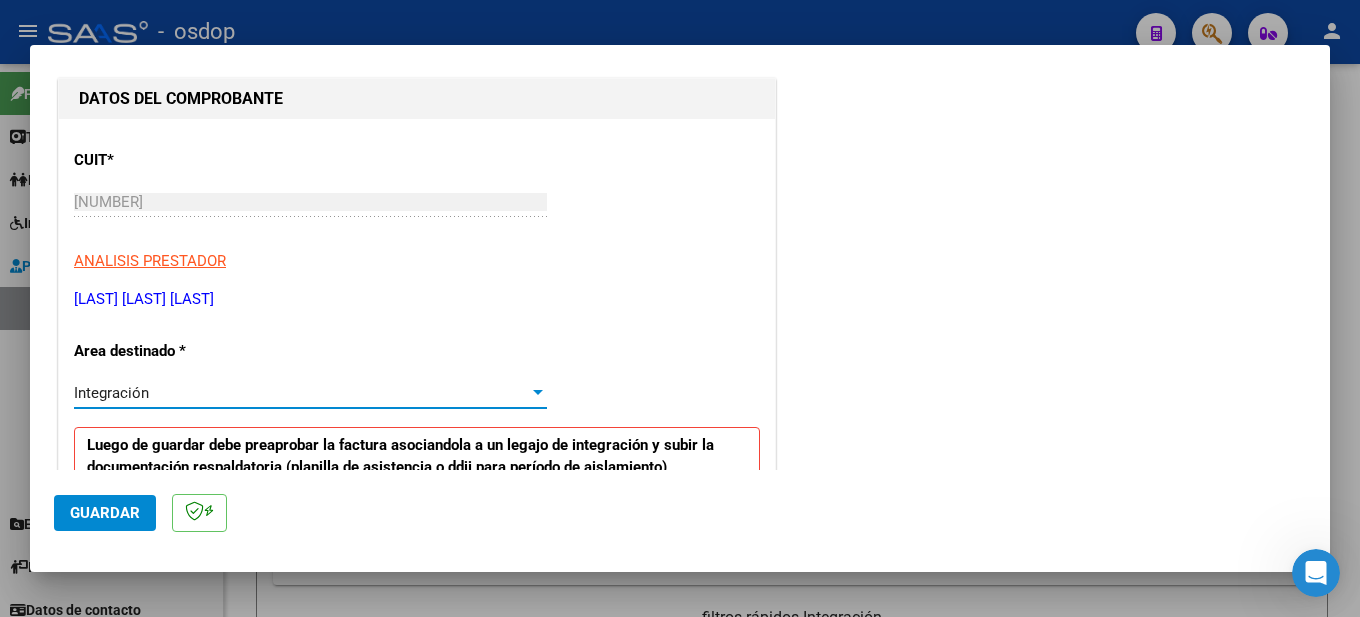 scroll, scrollTop: 400, scrollLeft: 0, axis: vertical 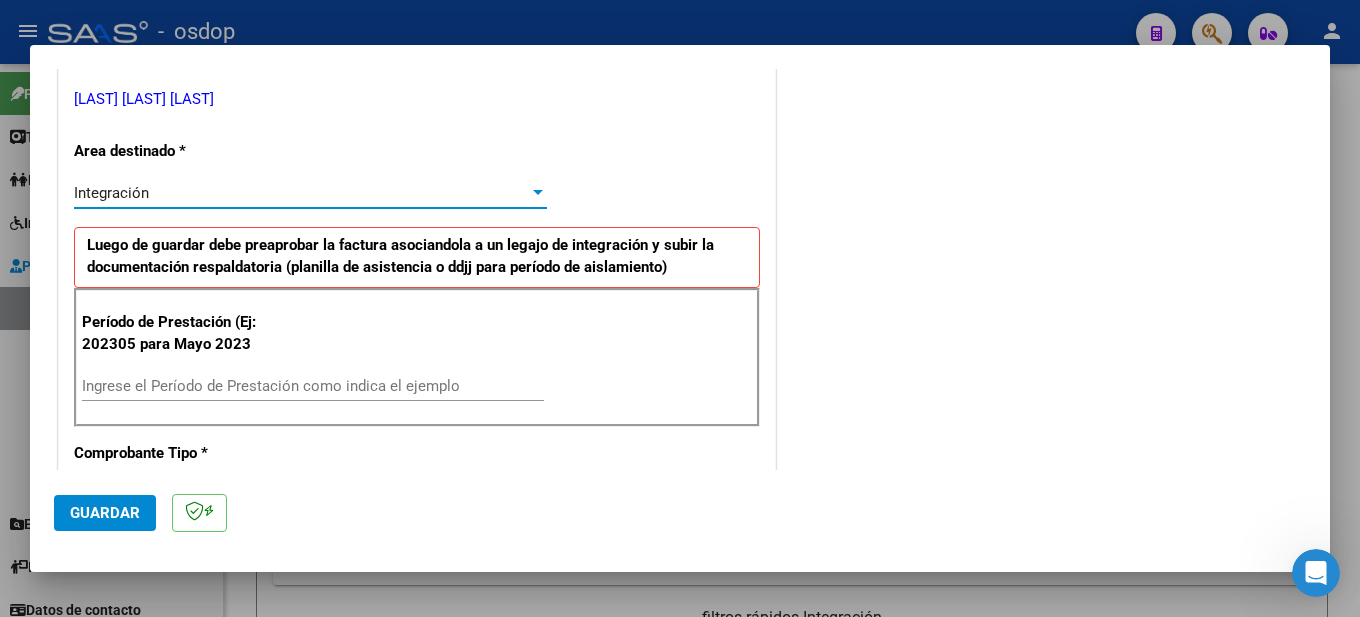 click on "Ingrese el Período de Prestación como indica el ejemplo" at bounding box center (313, 386) 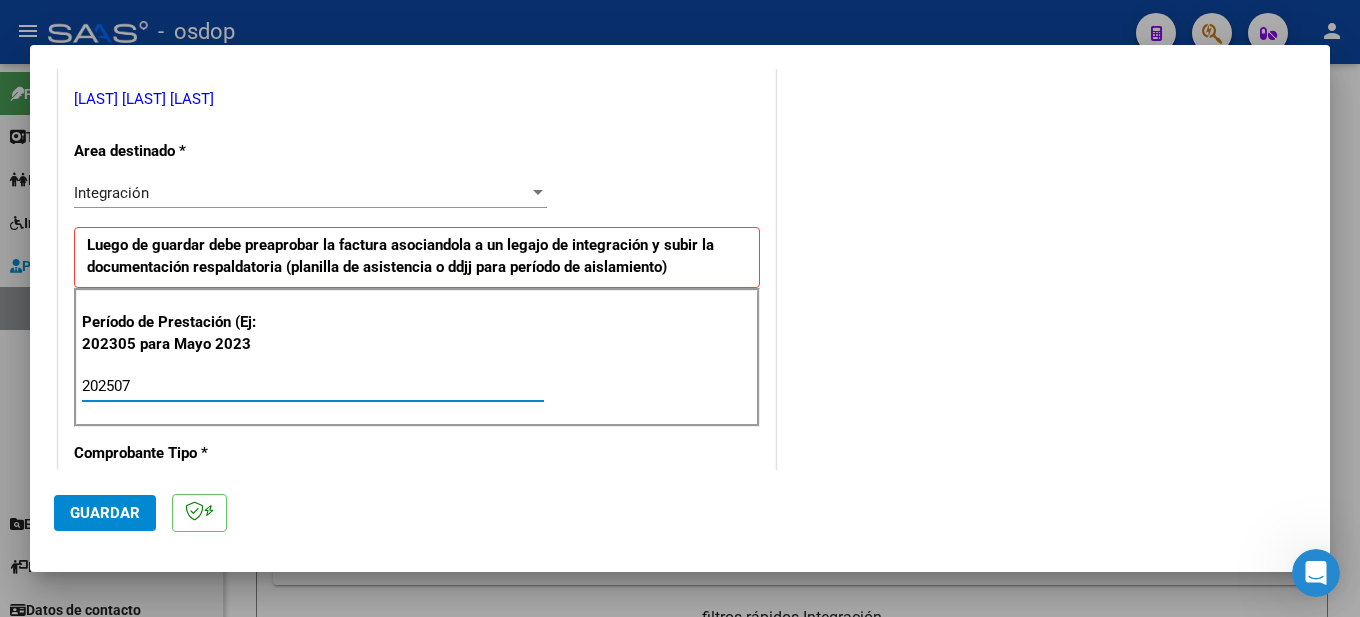 type on "202507" 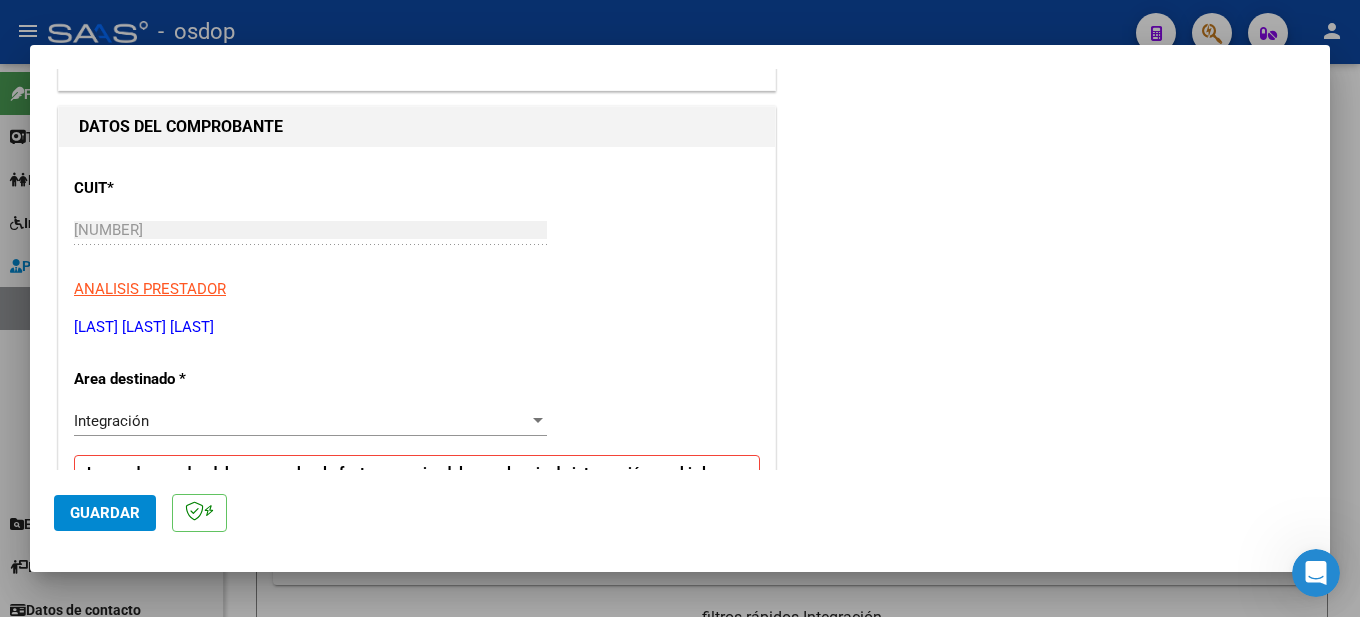 scroll, scrollTop: 0, scrollLeft: 0, axis: both 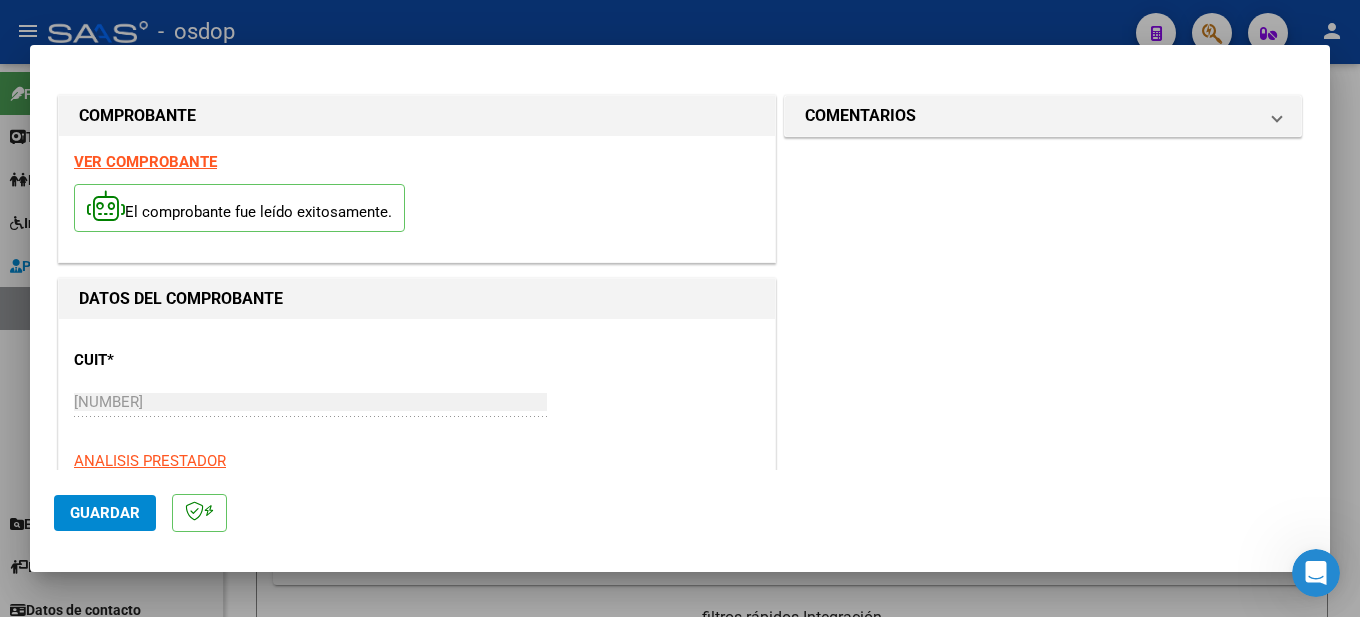 click on "VER COMPROBANTE" at bounding box center [145, 162] 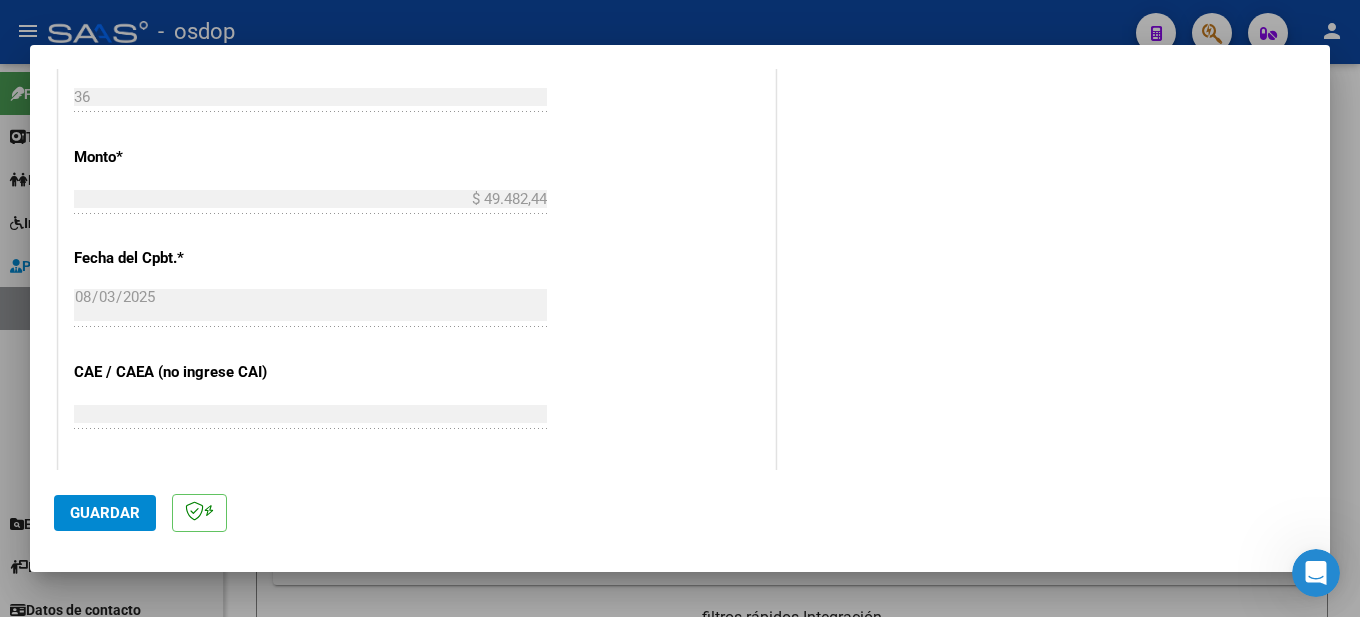 scroll, scrollTop: 1472, scrollLeft: 0, axis: vertical 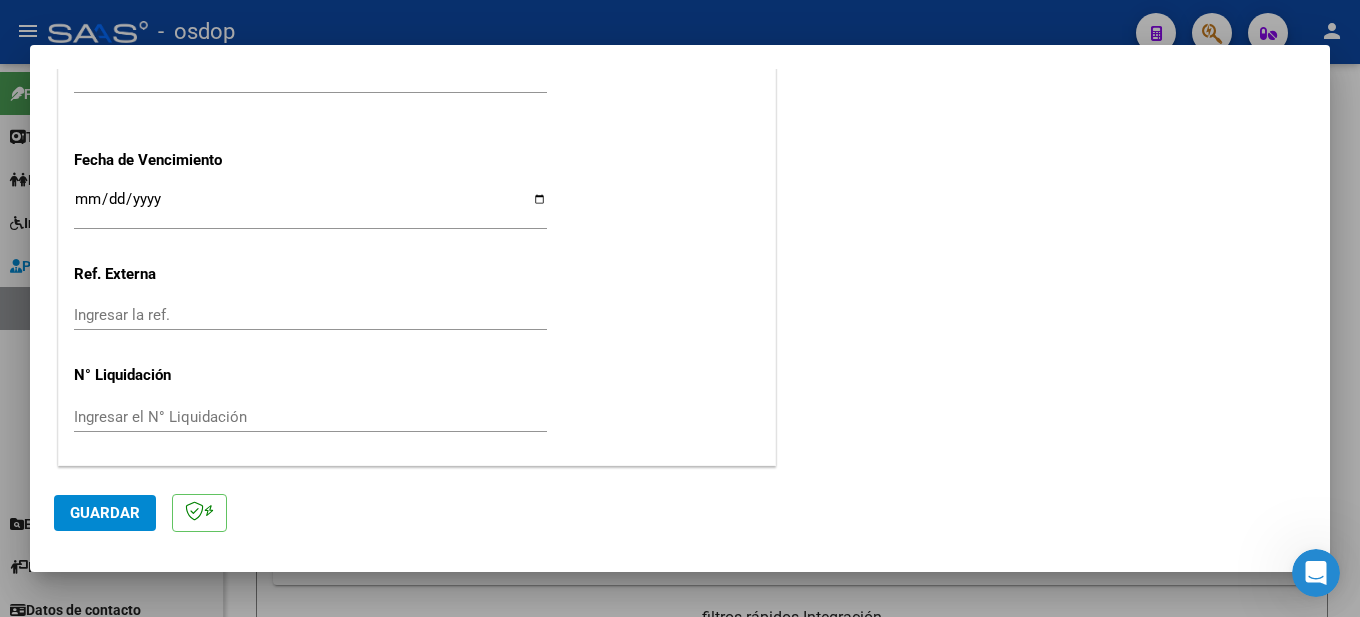 click on "Guardar" 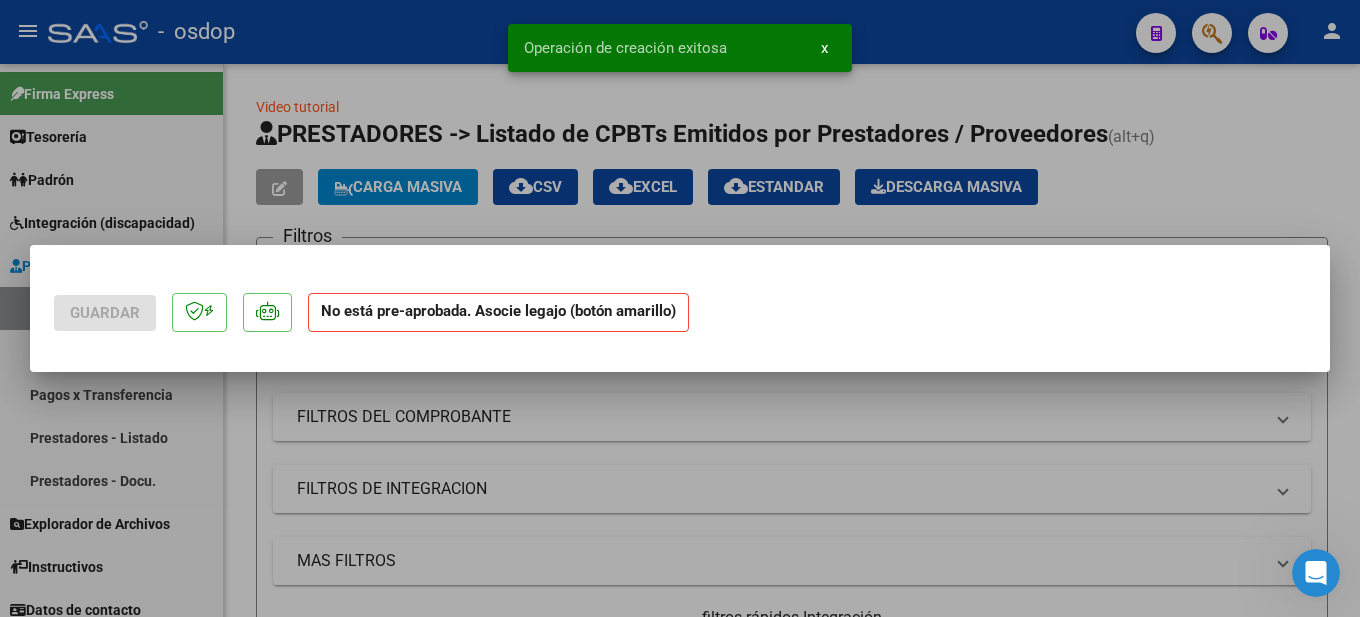 scroll, scrollTop: 0, scrollLeft: 0, axis: both 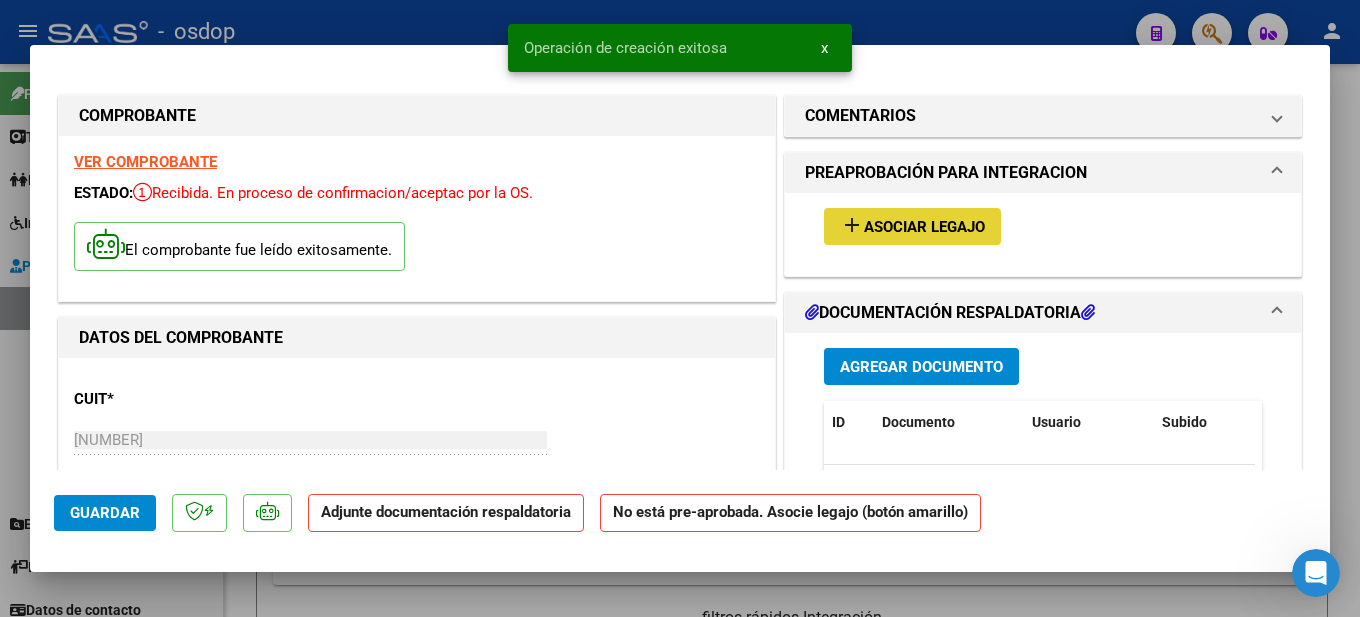 click on "Asociar Legajo" at bounding box center [924, 227] 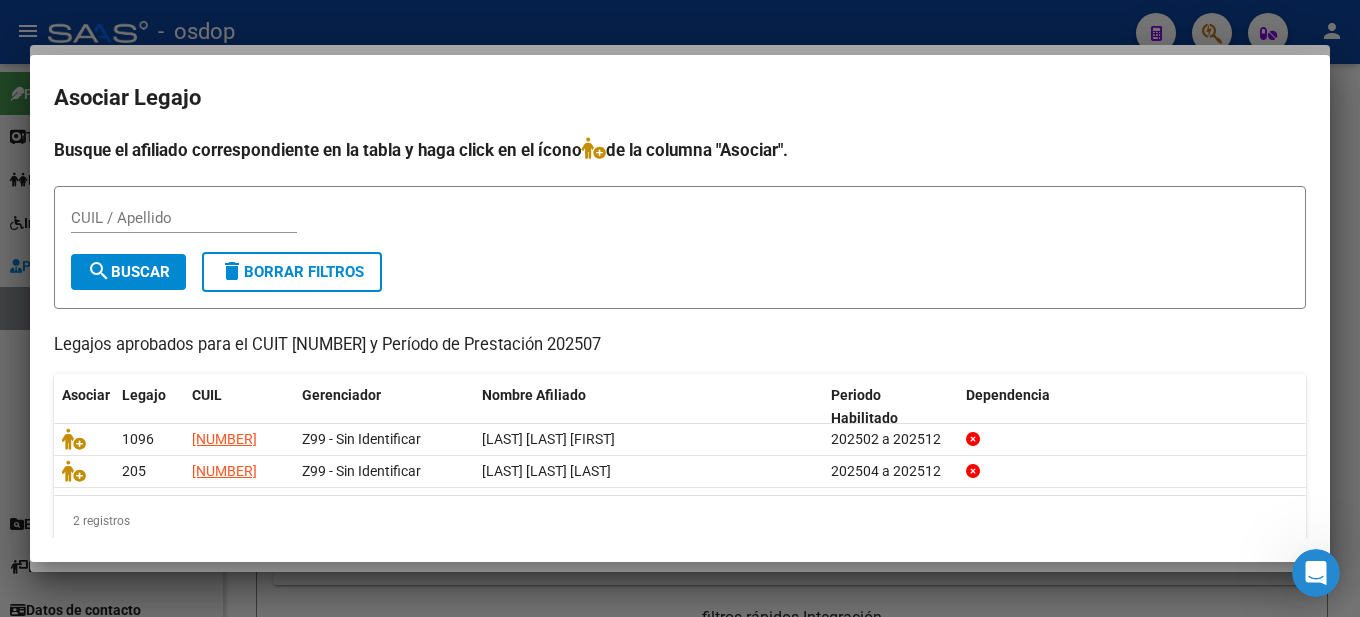 click at bounding box center (680, 308) 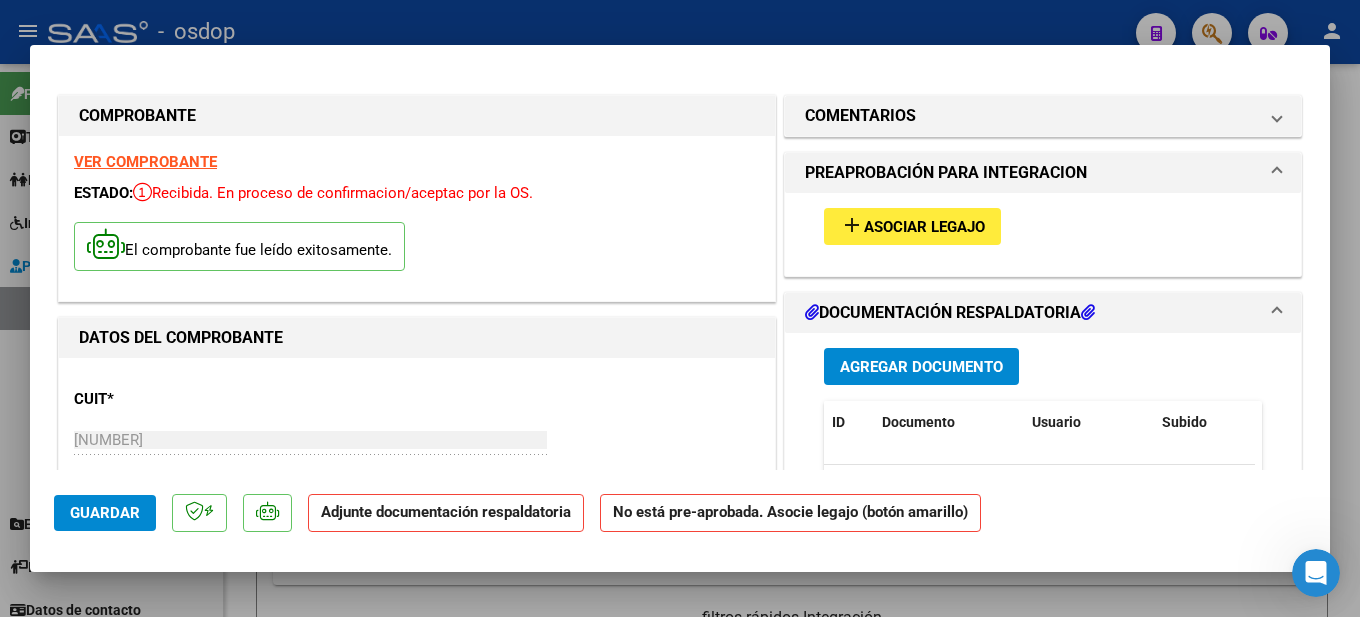 click on "VER COMPROBANTE" at bounding box center [145, 162] 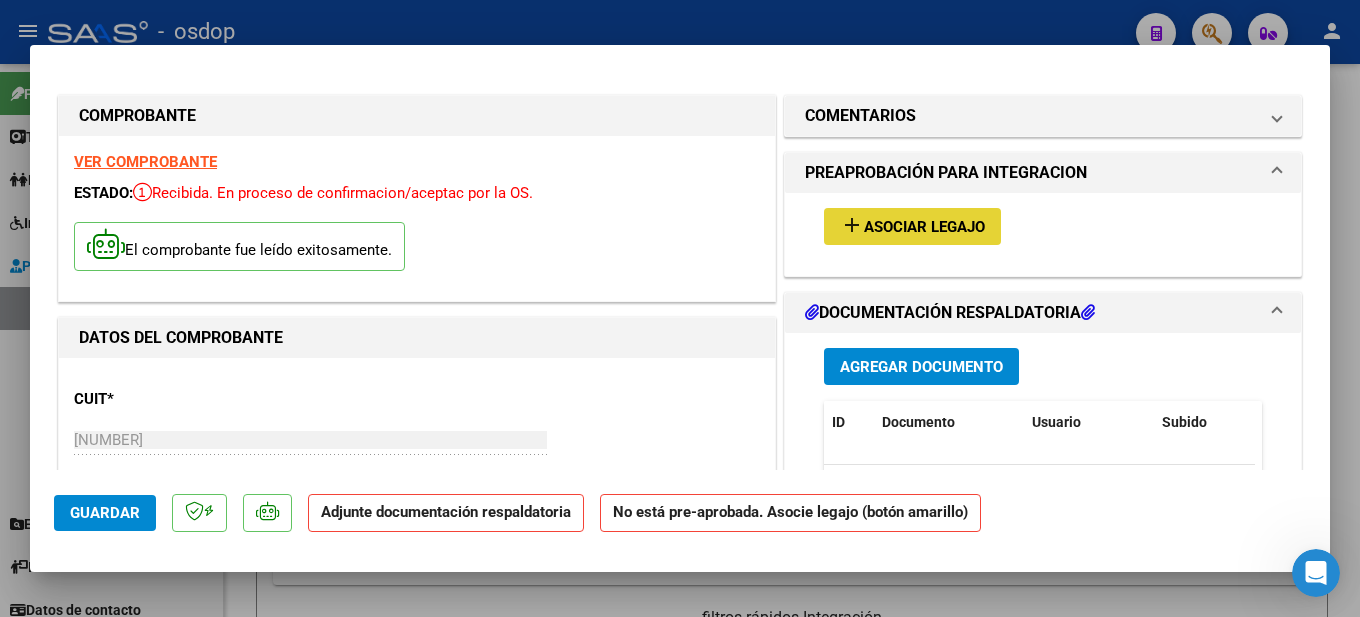 click on "Asociar Legajo" at bounding box center [924, 227] 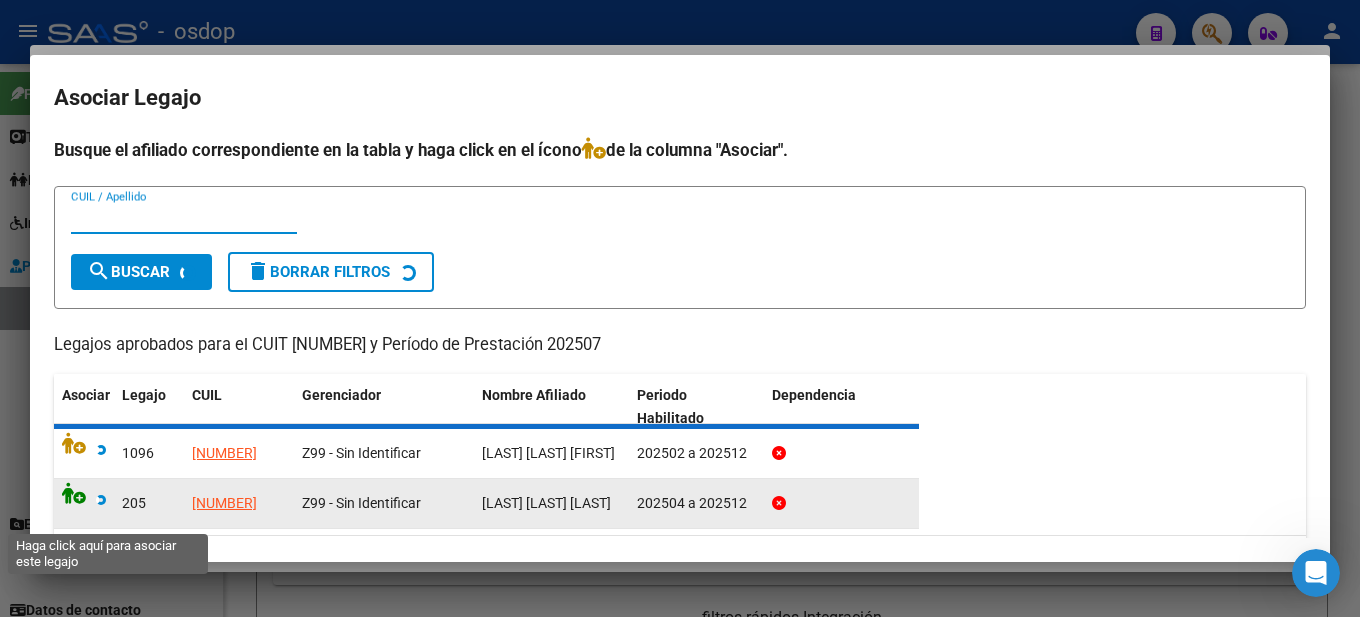 click 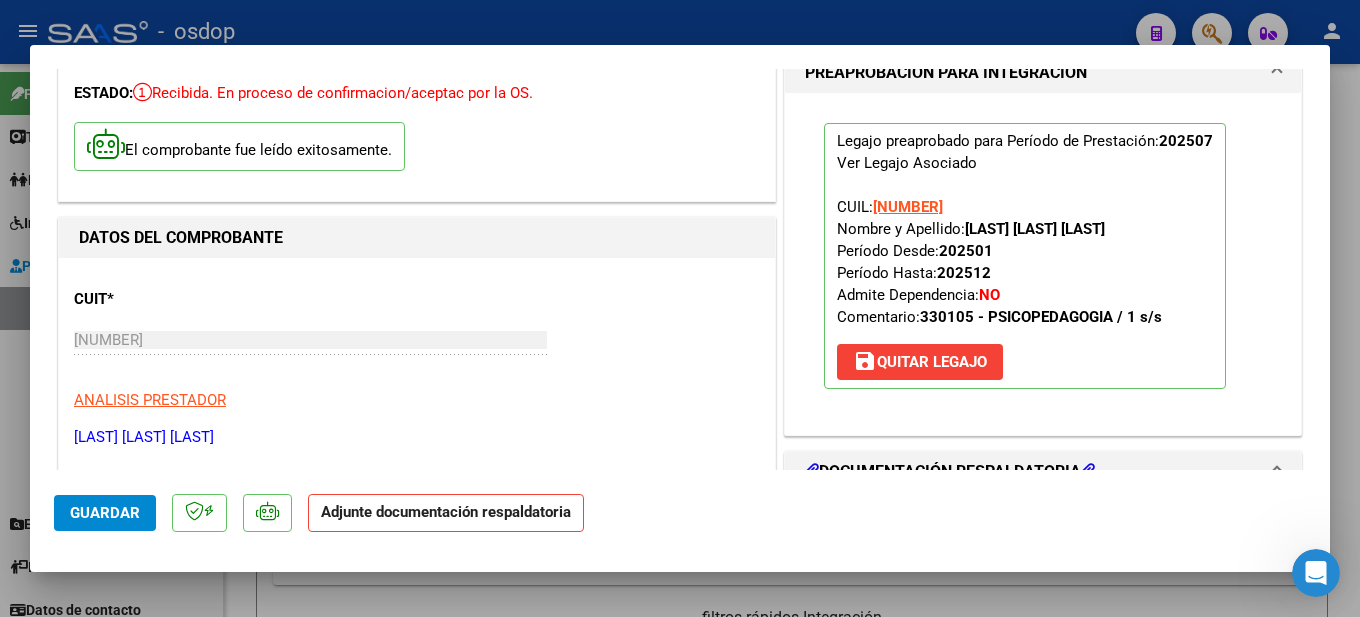 scroll, scrollTop: 300, scrollLeft: 0, axis: vertical 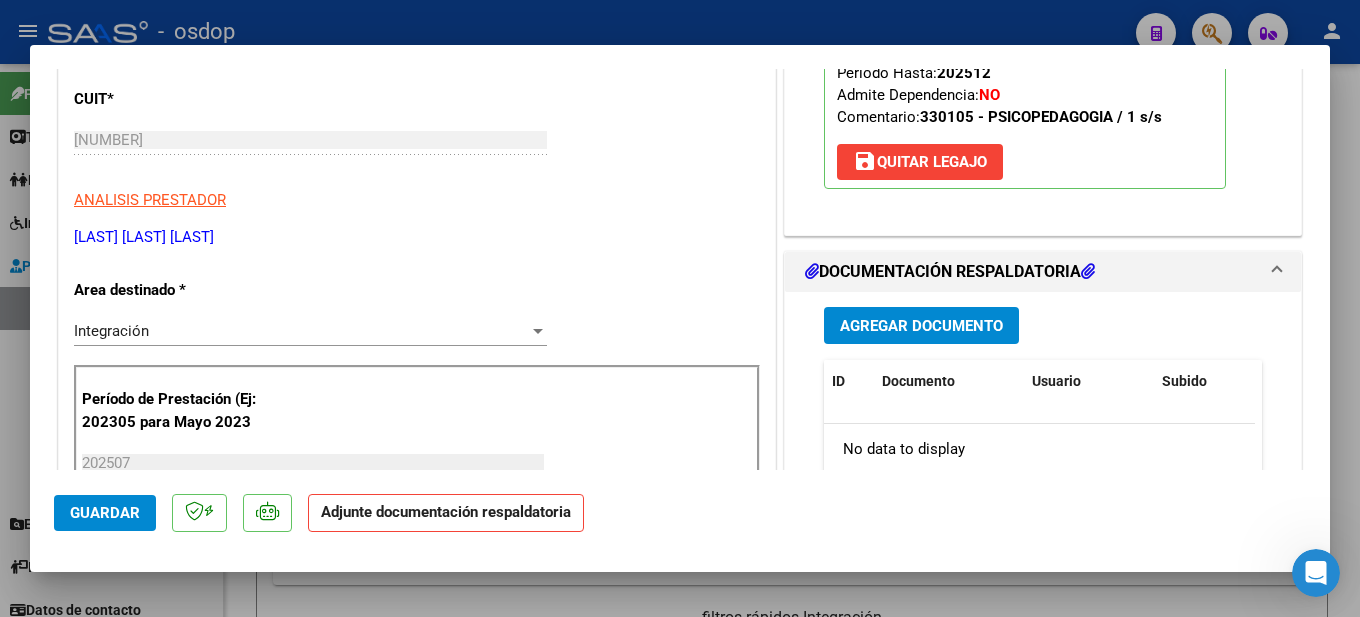 click on "Agregar Documento" at bounding box center [921, 326] 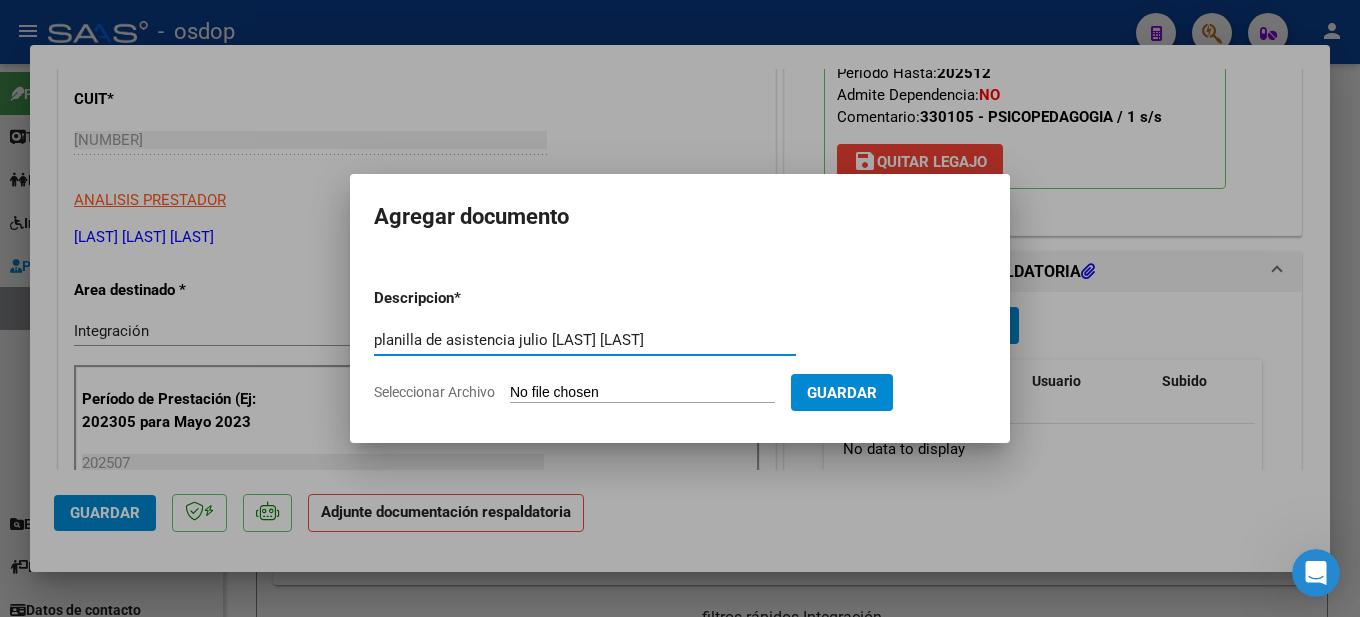 type on "planilla de asistencia julio [LAST] [LAST]" 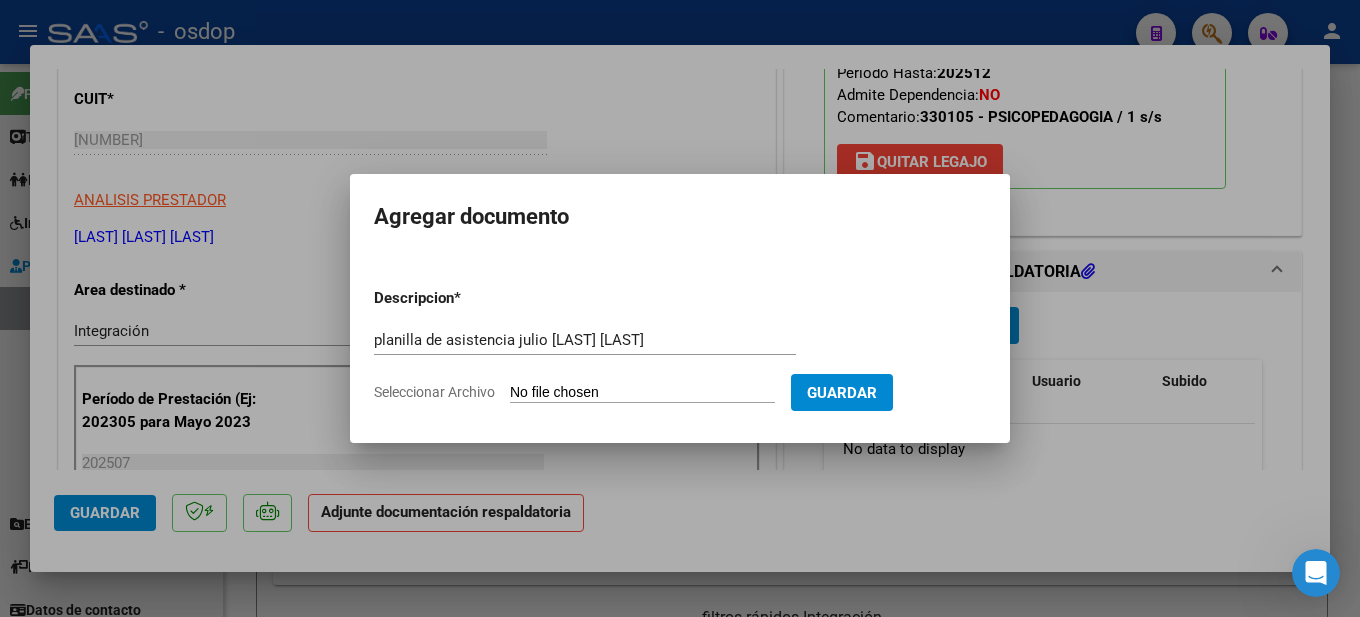 click on "Seleccionar Archivo" at bounding box center (642, 393) 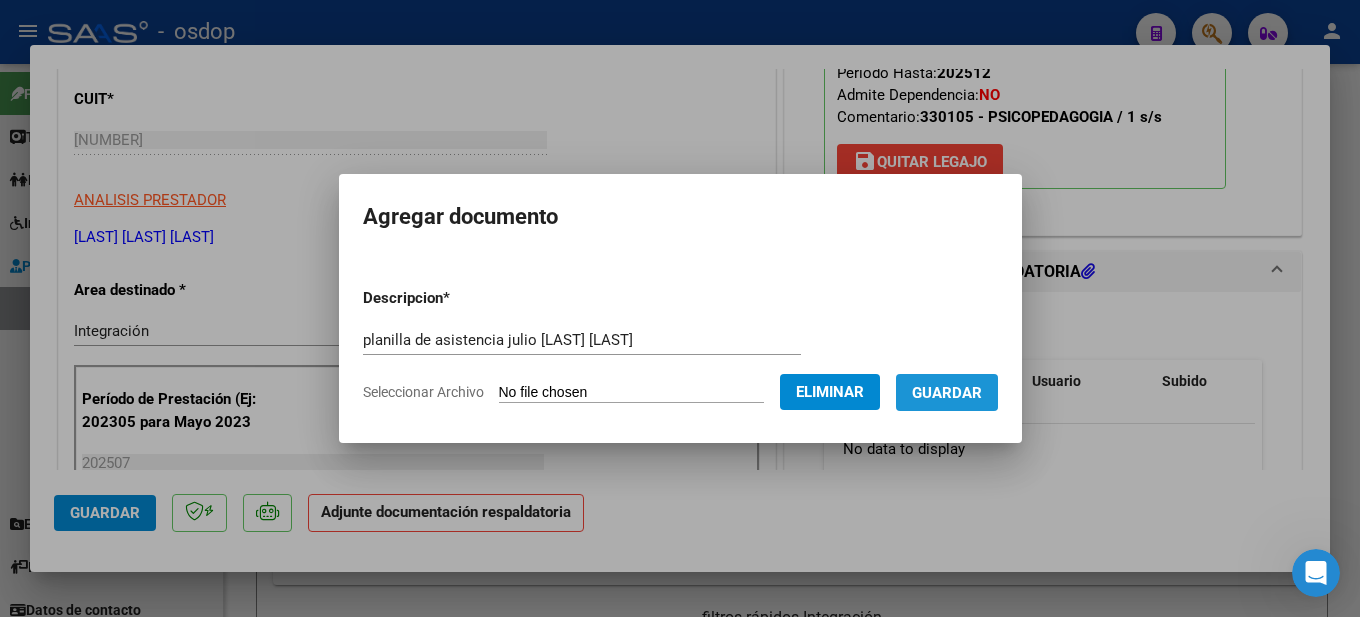 click on "Guardar" at bounding box center (947, 393) 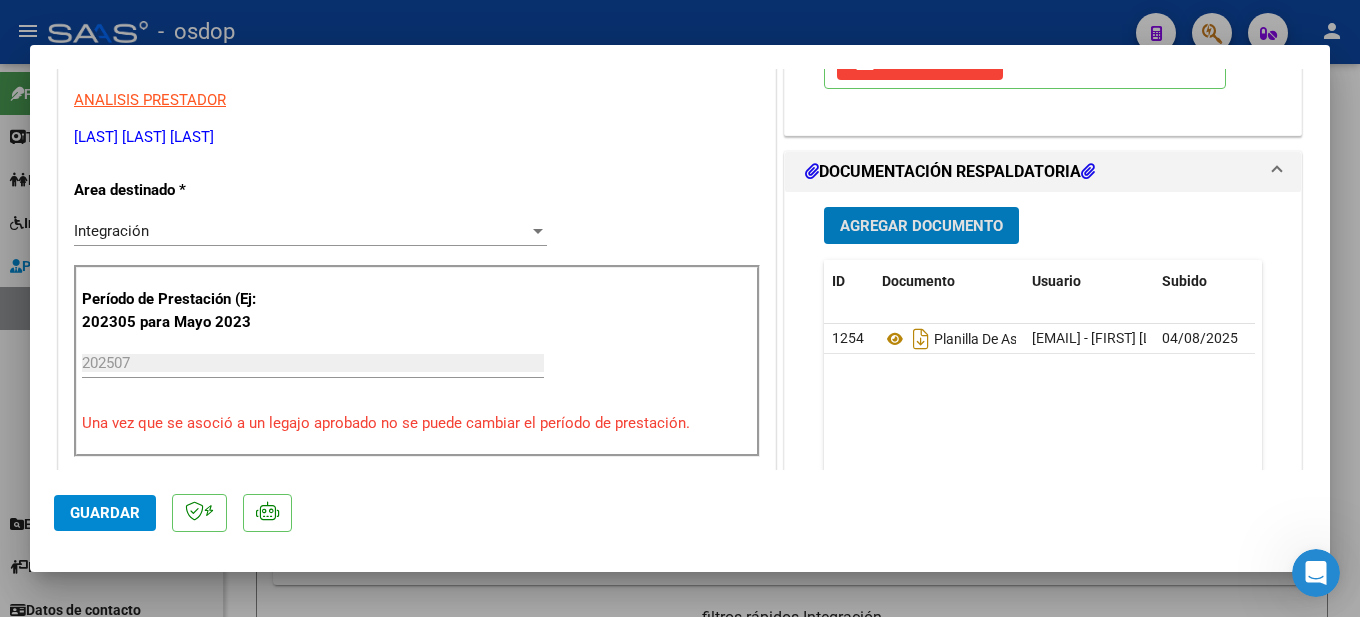 scroll, scrollTop: 0, scrollLeft: 0, axis: both 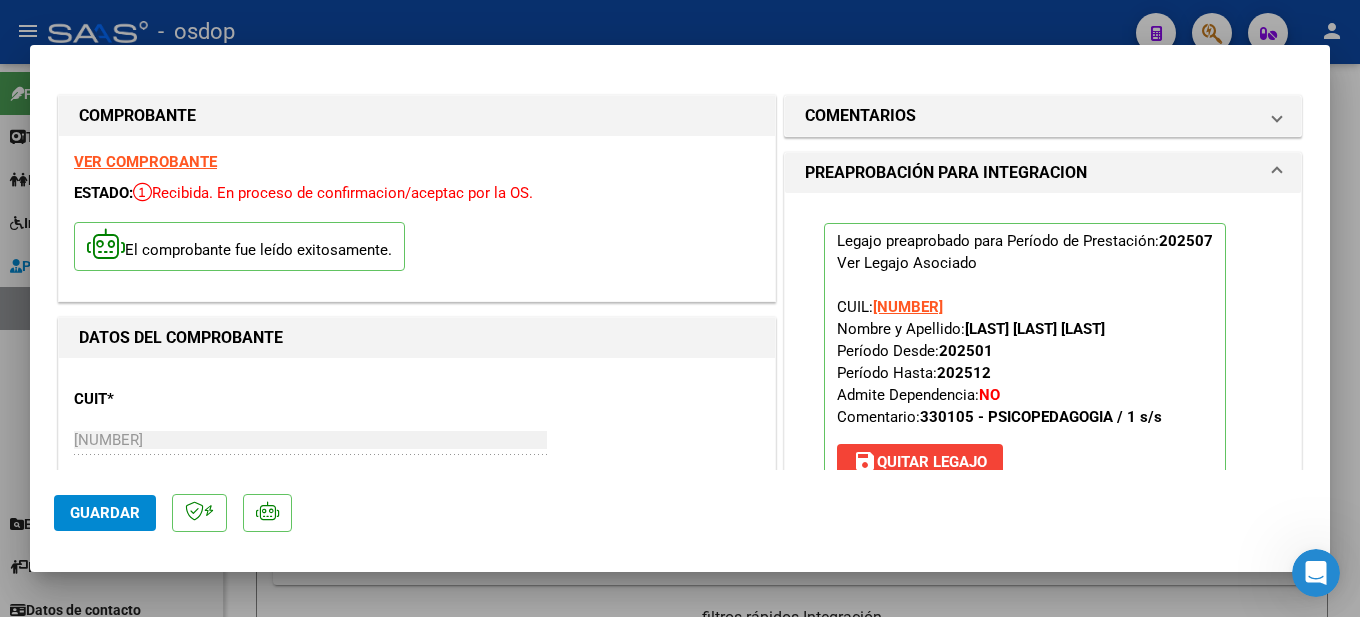 click at bounding box center (680, 308) 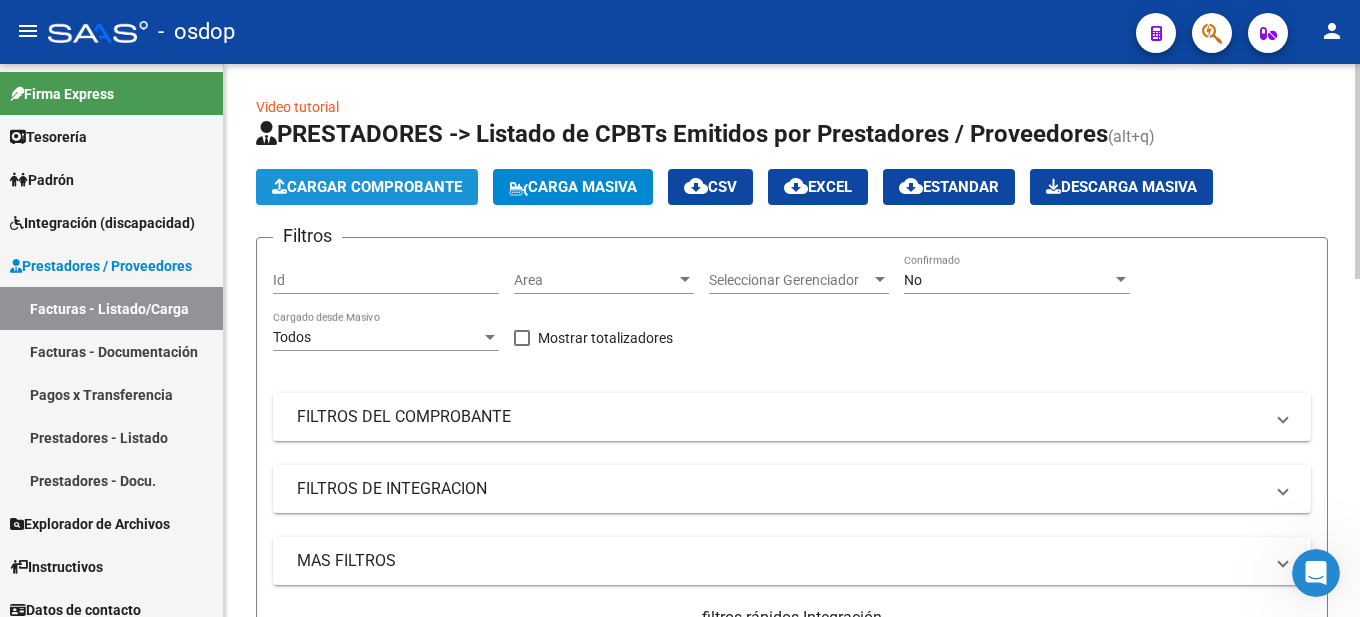 click on "Cargar Comprobante" 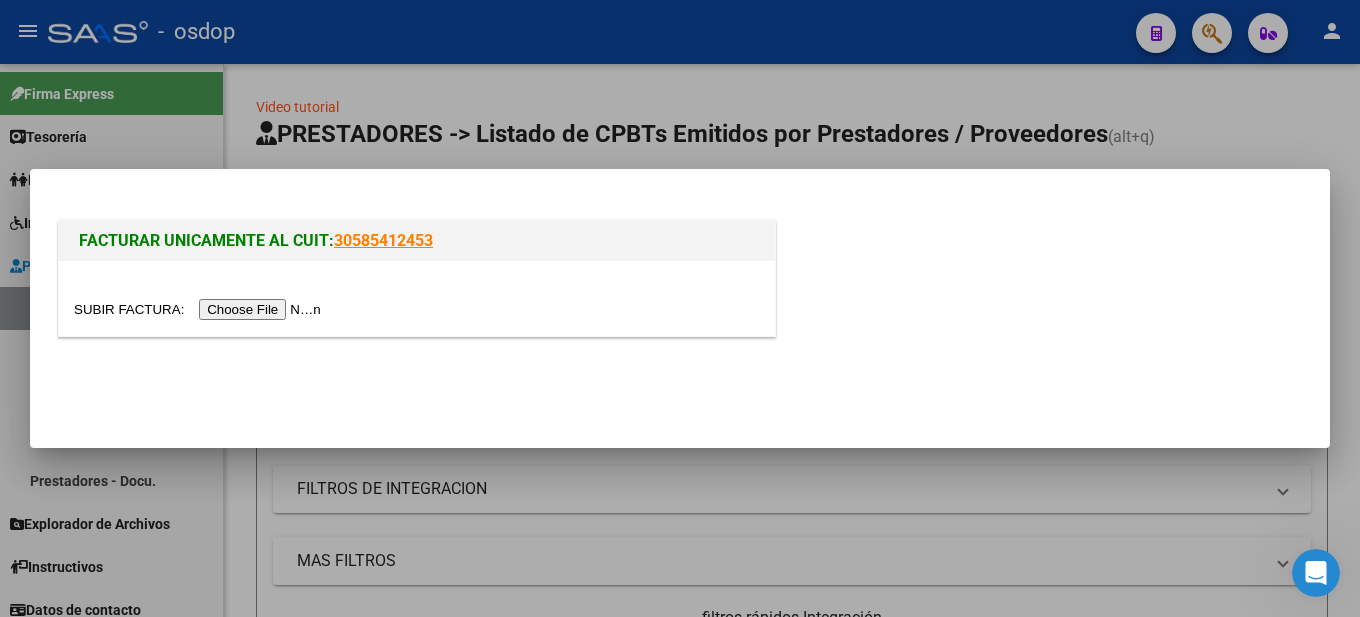 click at bounding box center (200, 309) 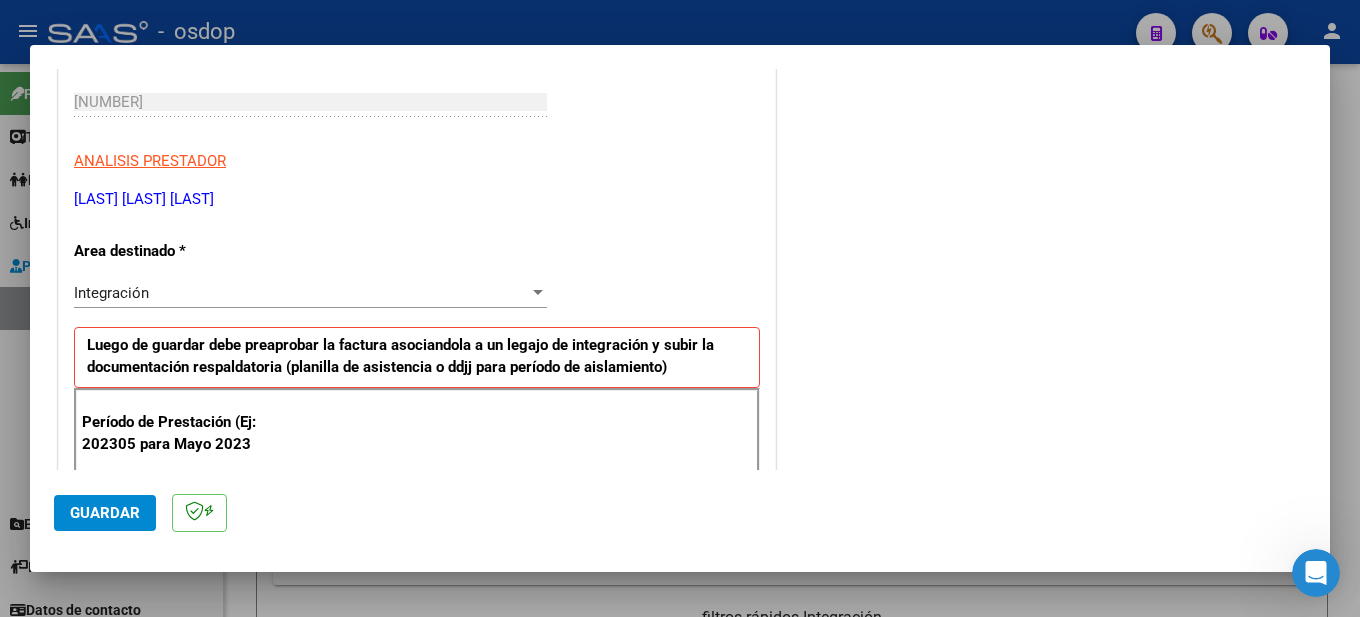 scroll, scrollTop: 500, scrollLeft: 0, axis: vertical 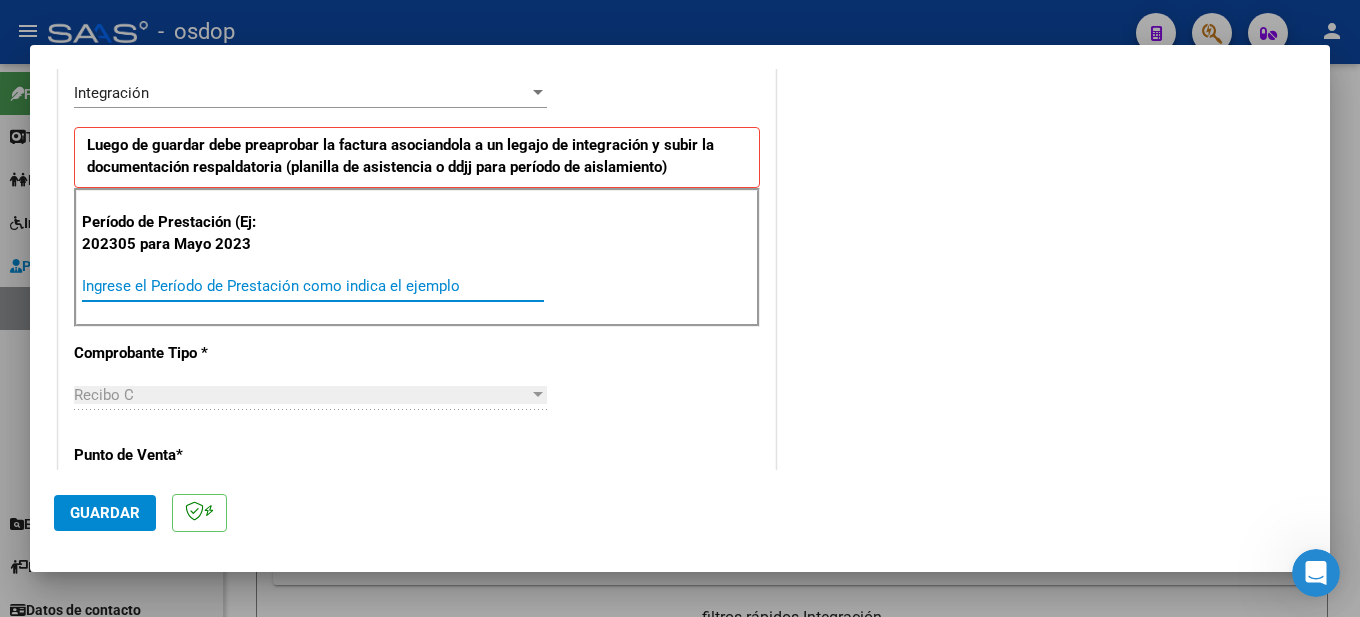 click on "Ingrese el Período de Prestación como indica el ejemplo" at bounding box center [313, 286] 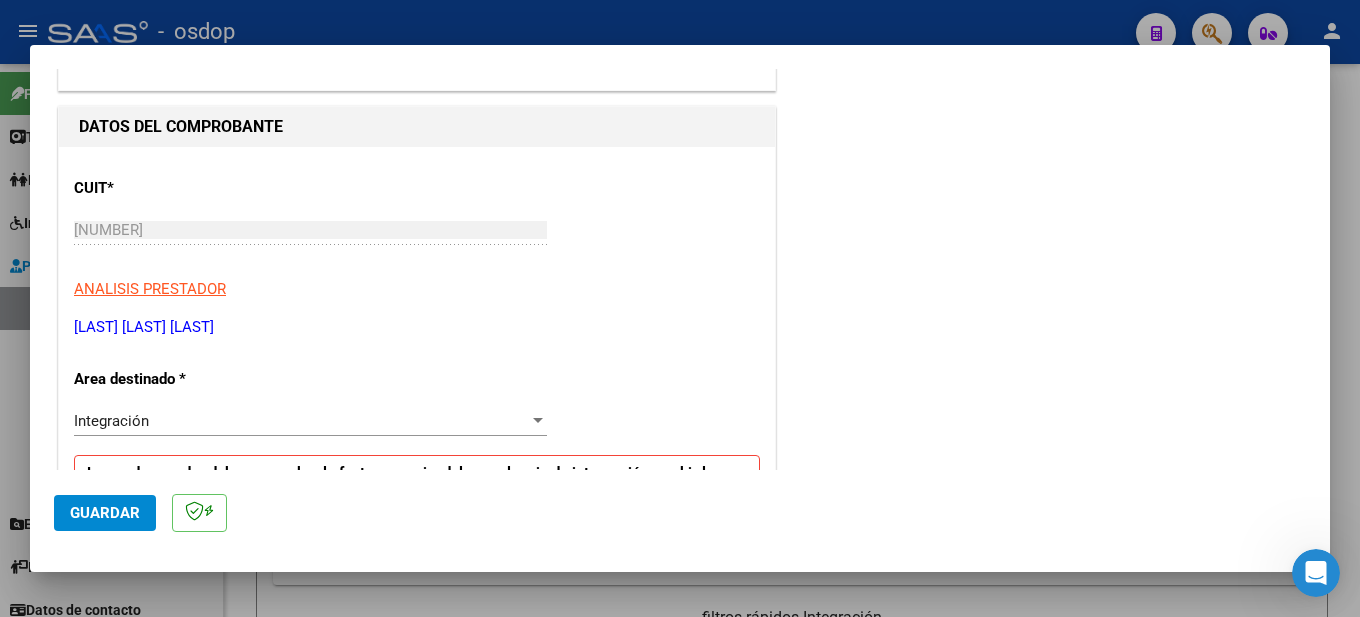 scroll, scrollTop: 0, scrollLeft: 0, axis: both 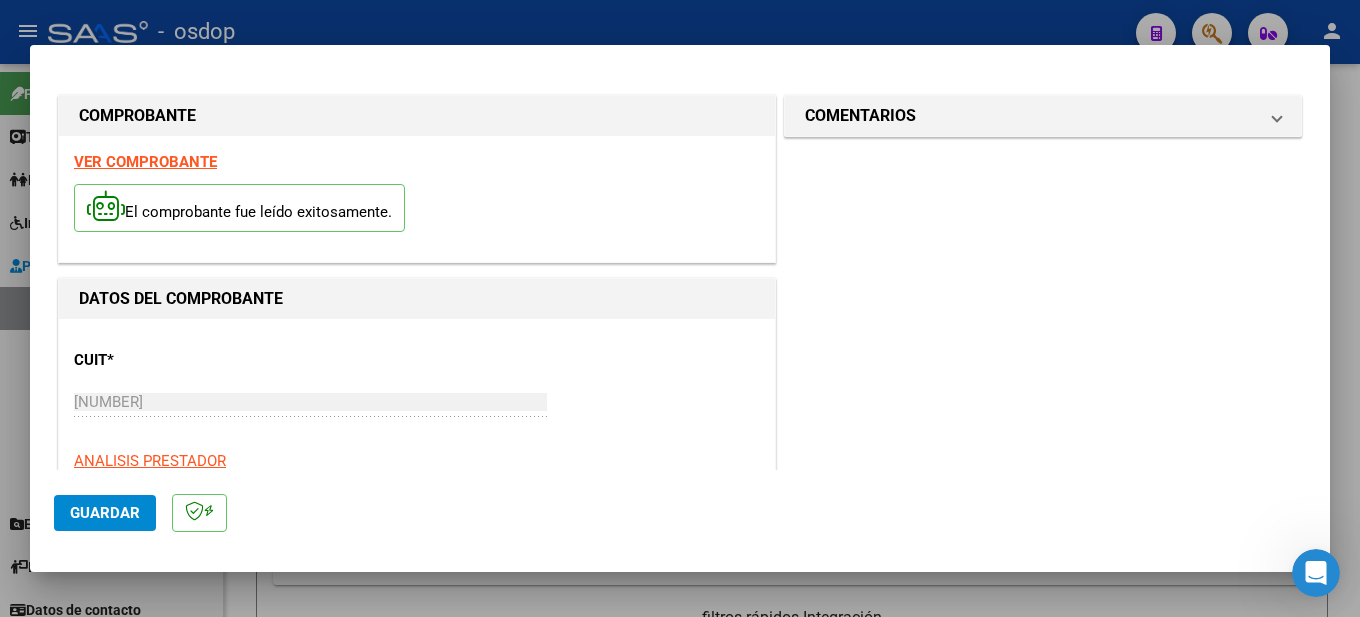 type on "202507" 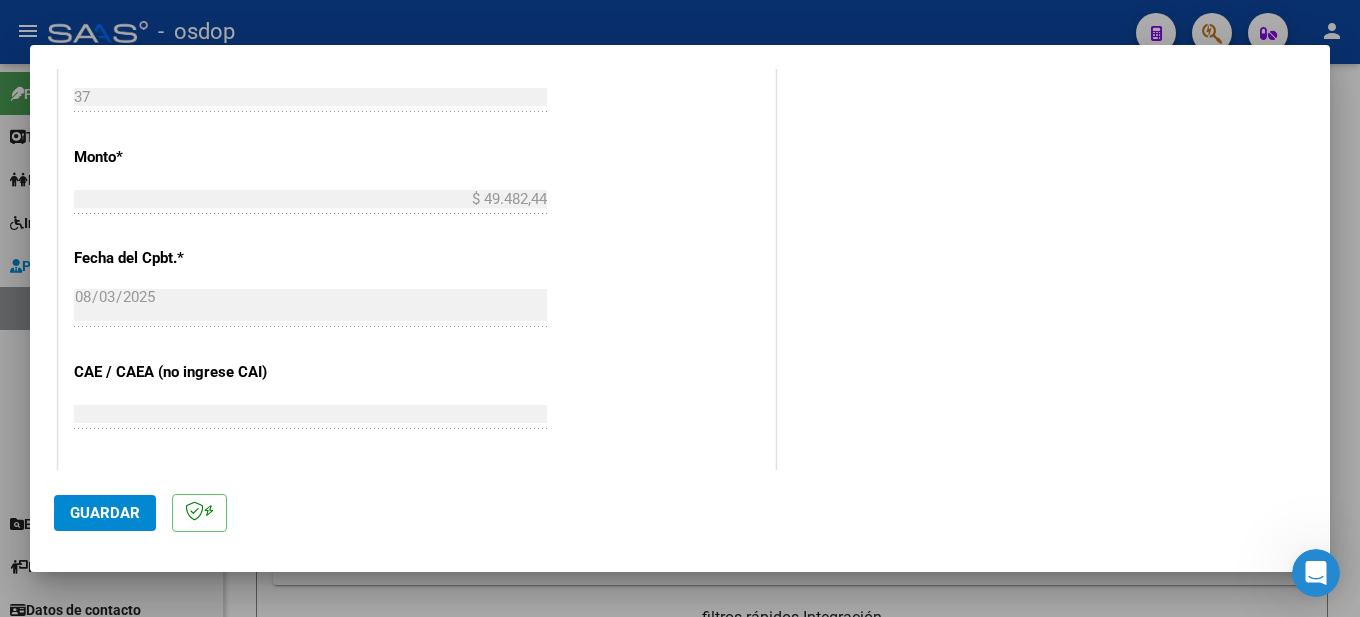 scroll, scrollTop: 1472, scrollLeft: 0, axis: vertical 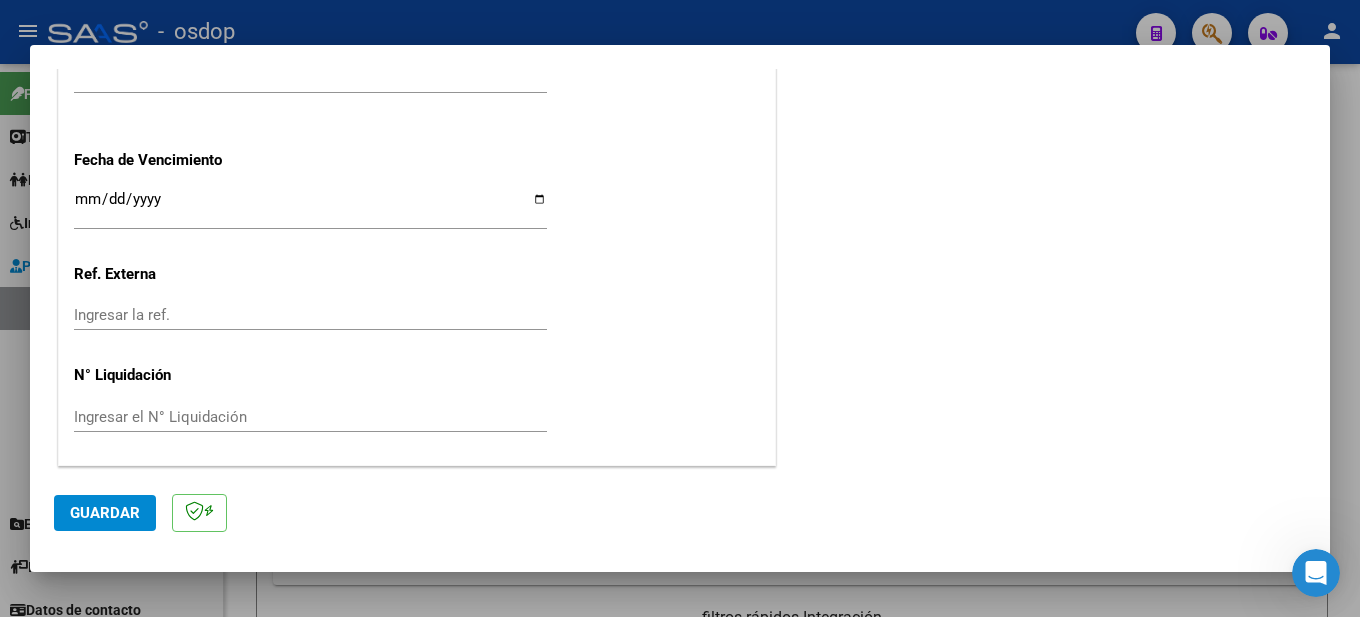 click on "Guardar" 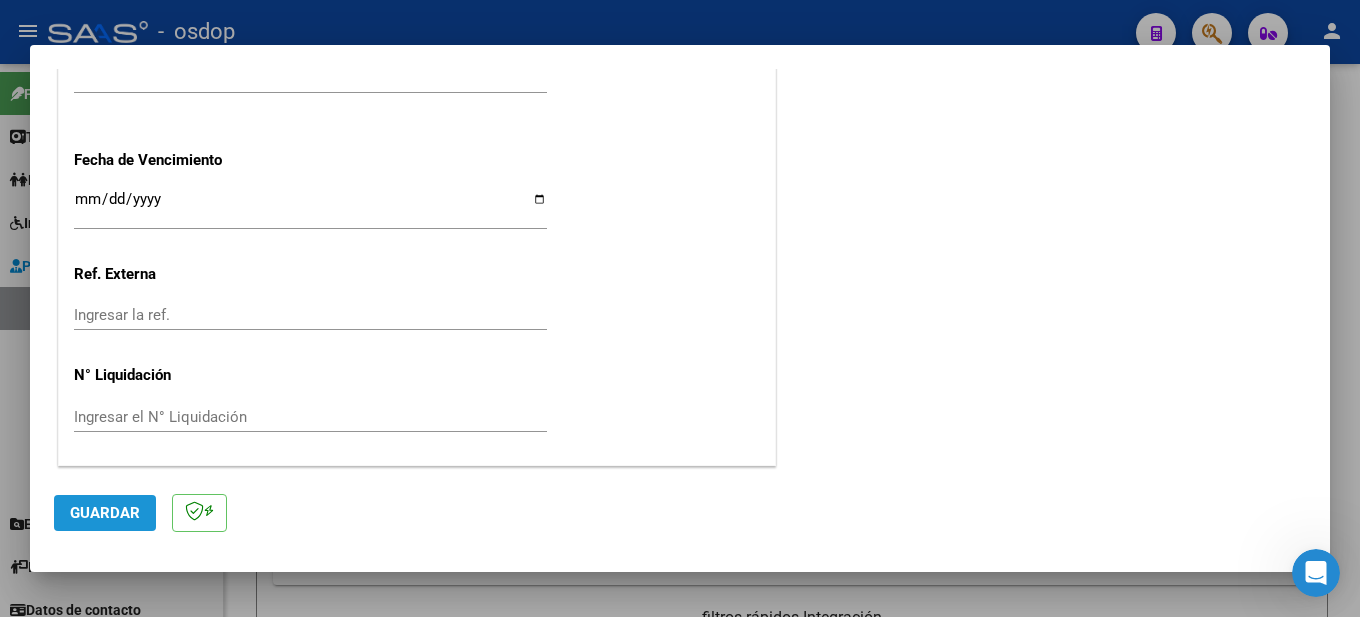 click on "Guardar" 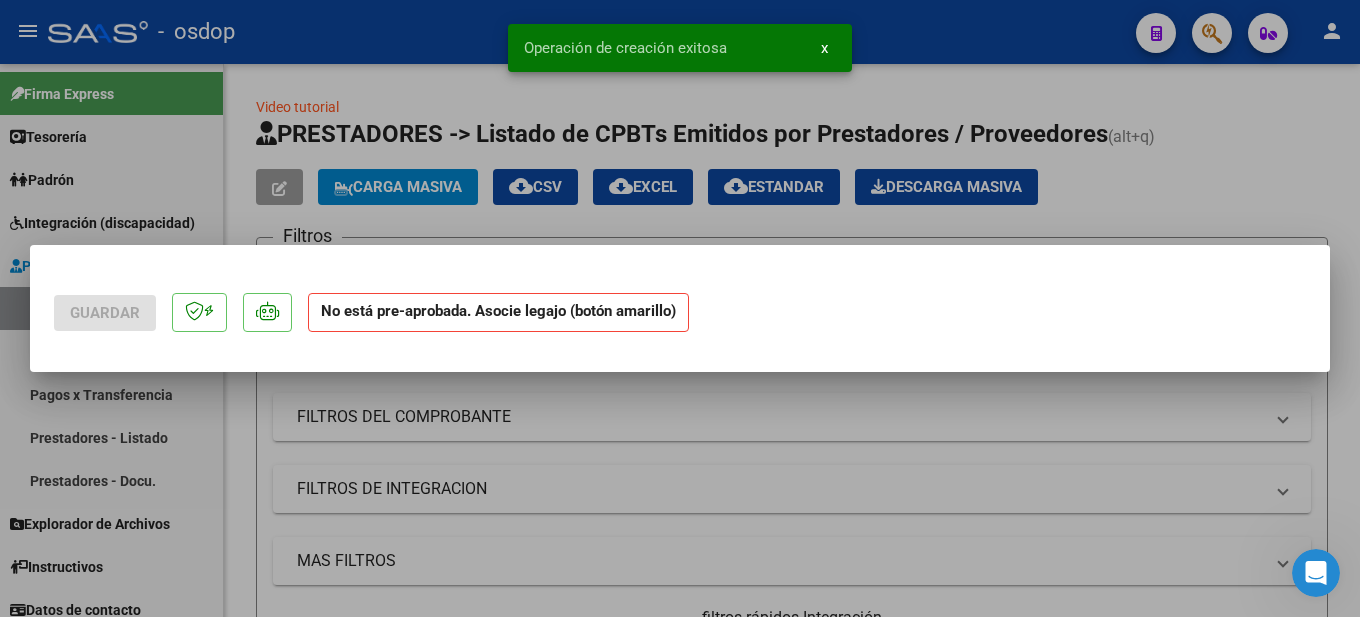 scroll, scrollTop: 0, scrollLeft: 0, axis: both 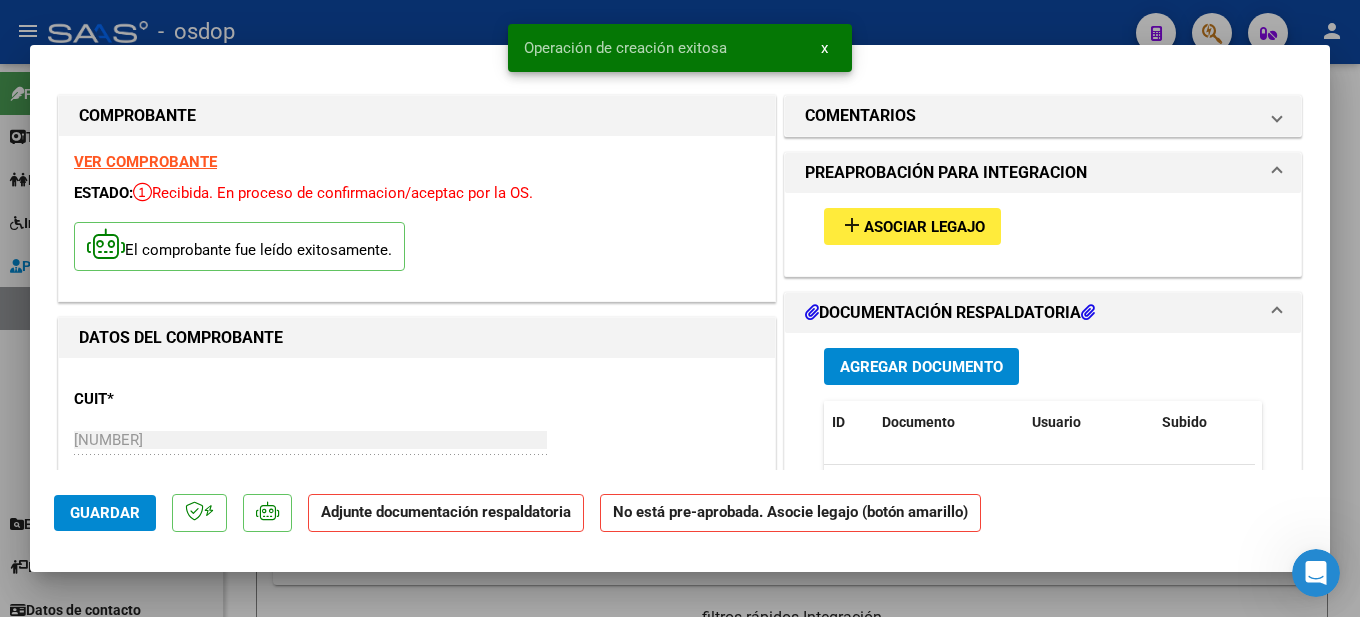 click on "Asociar Legajo" at bounding box center (924, 227) 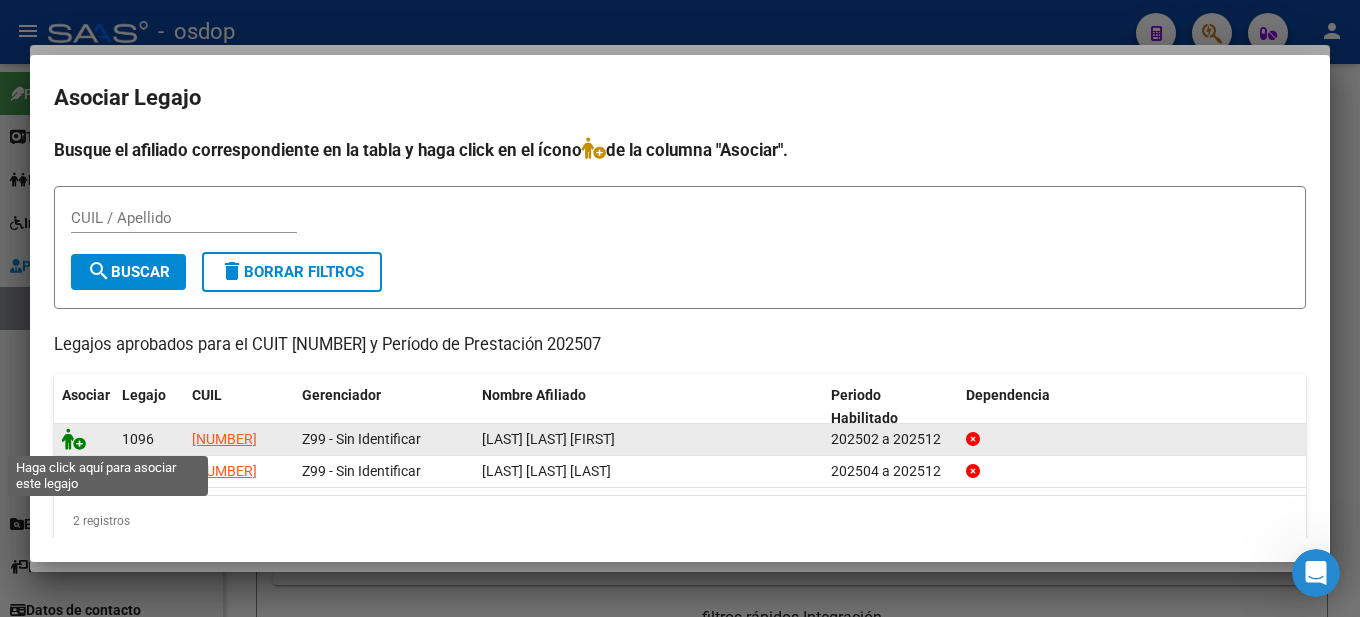 click 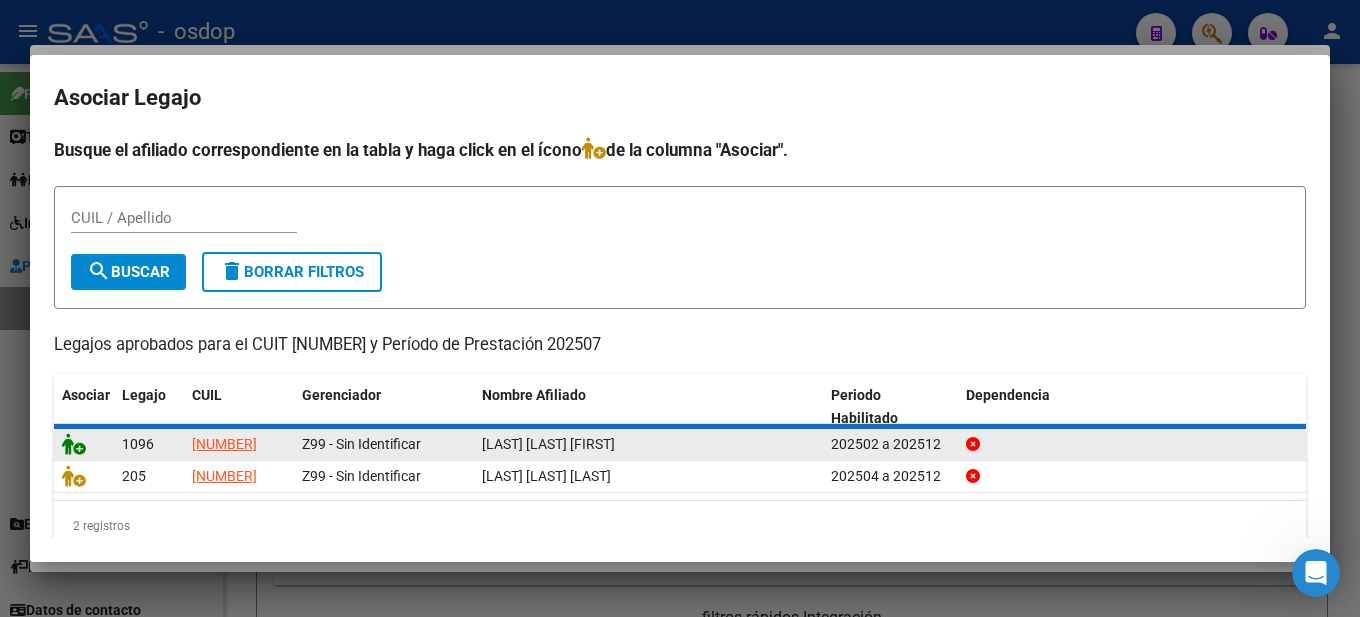click 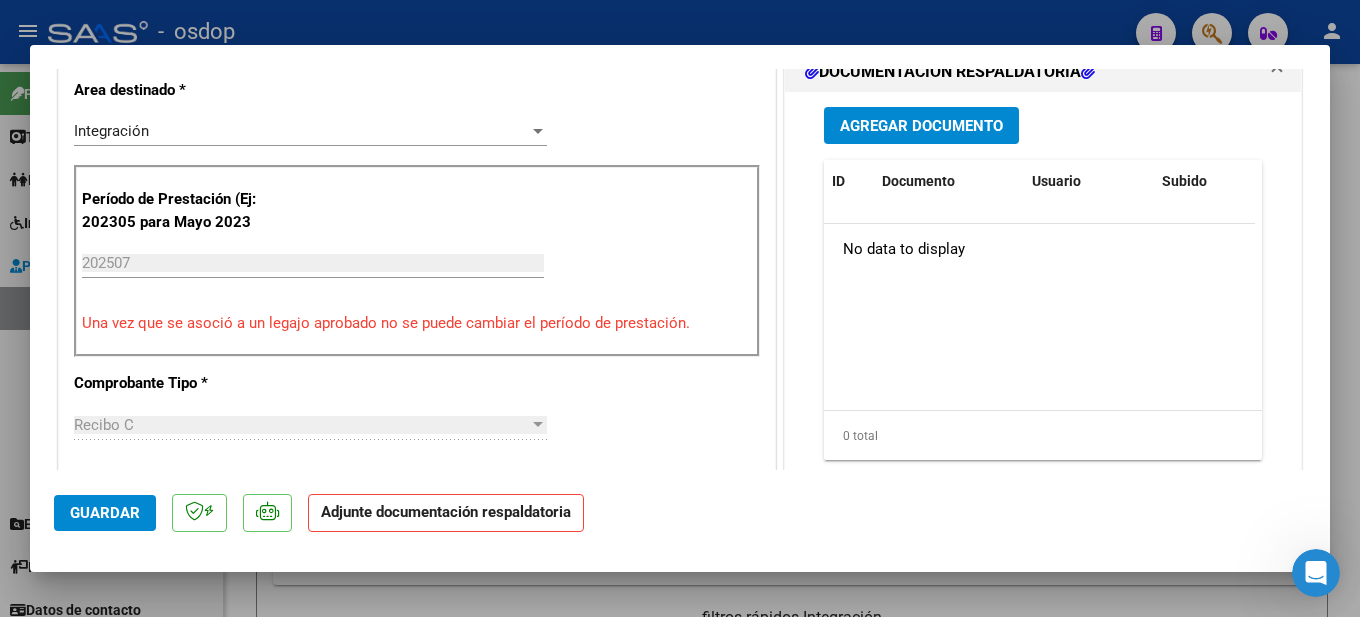 scroll, scrollTop: 300, scrollLeft: 0, axis: vertical 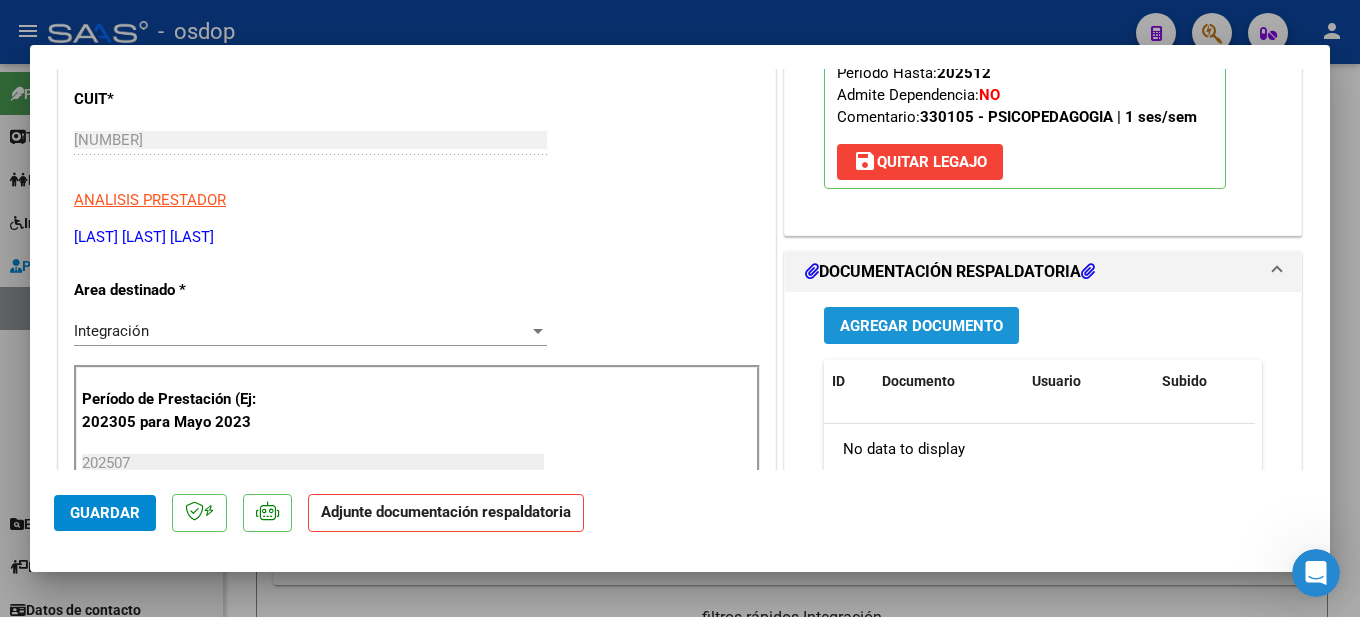 click on "Agregar Documento" at bounding box center [921, 326] 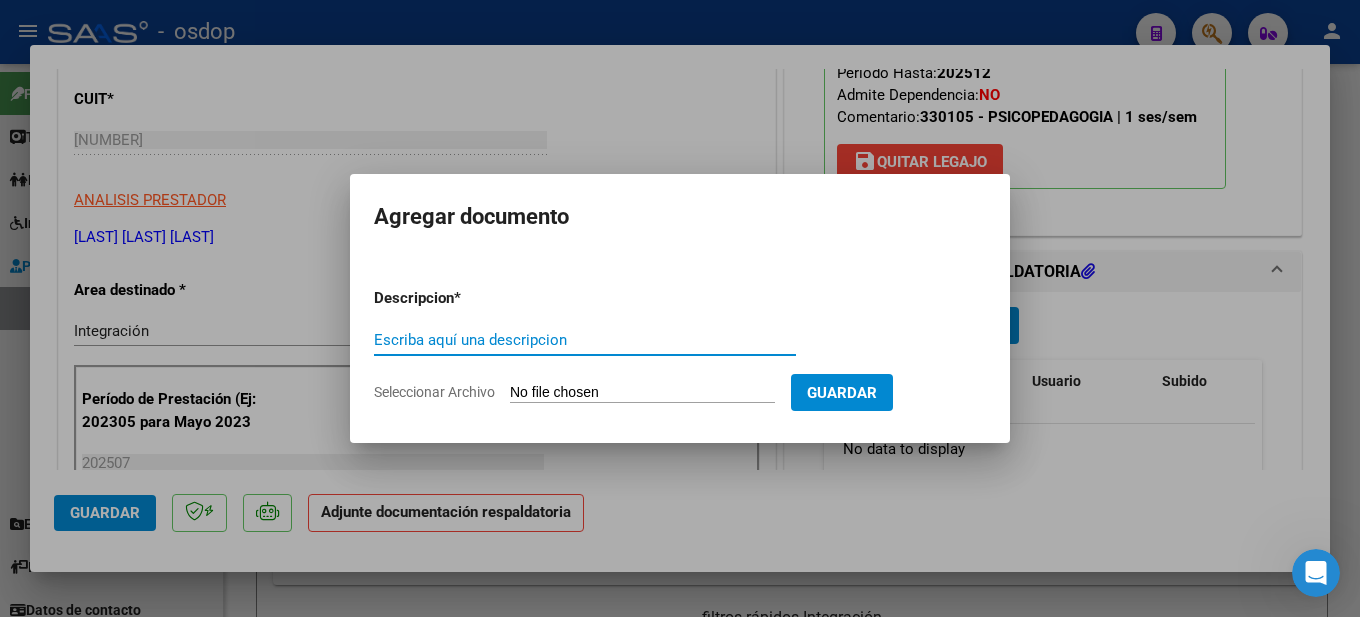 type on "D" 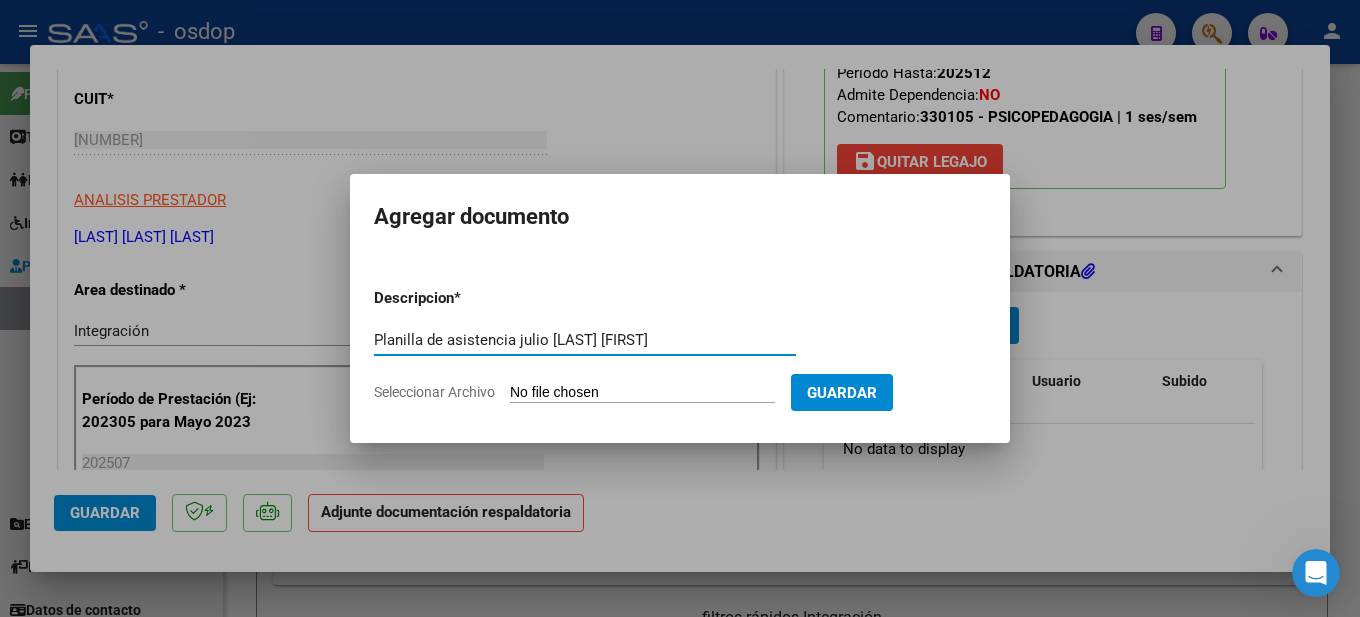 type on "Planilla de asistencia julio [LAST] [FIRST]" 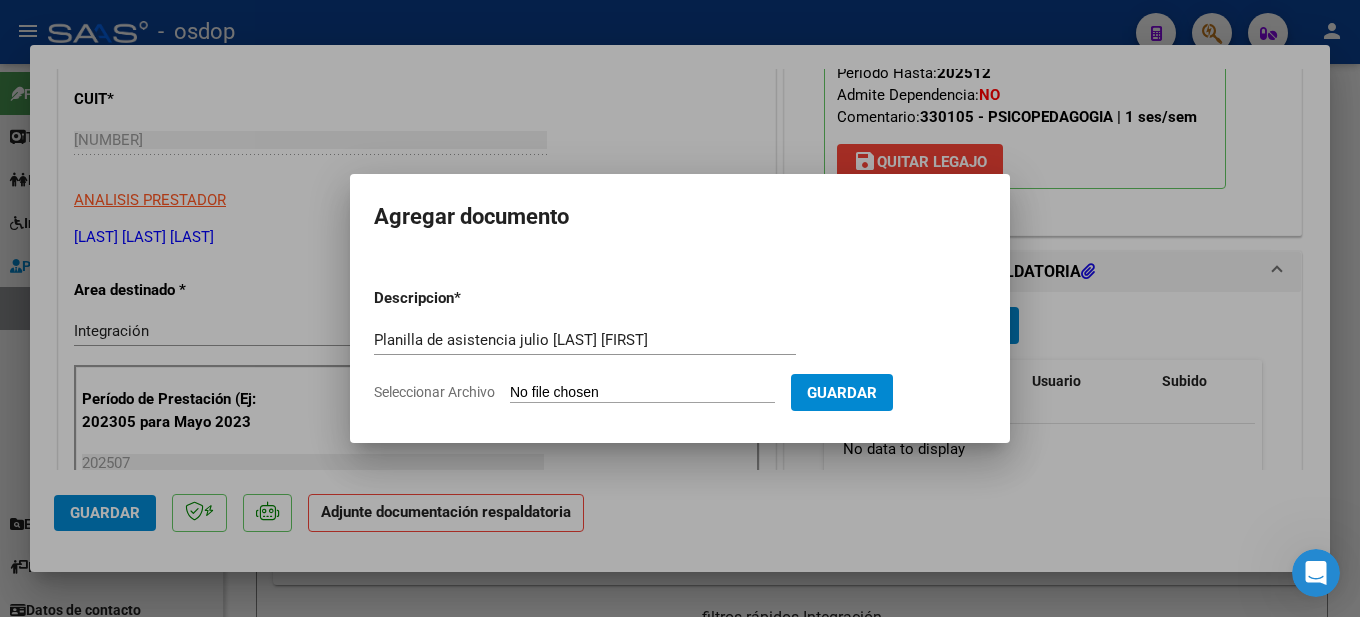 type on "C:\fakepath\[NAME] [LAST] [NAME].pdf" 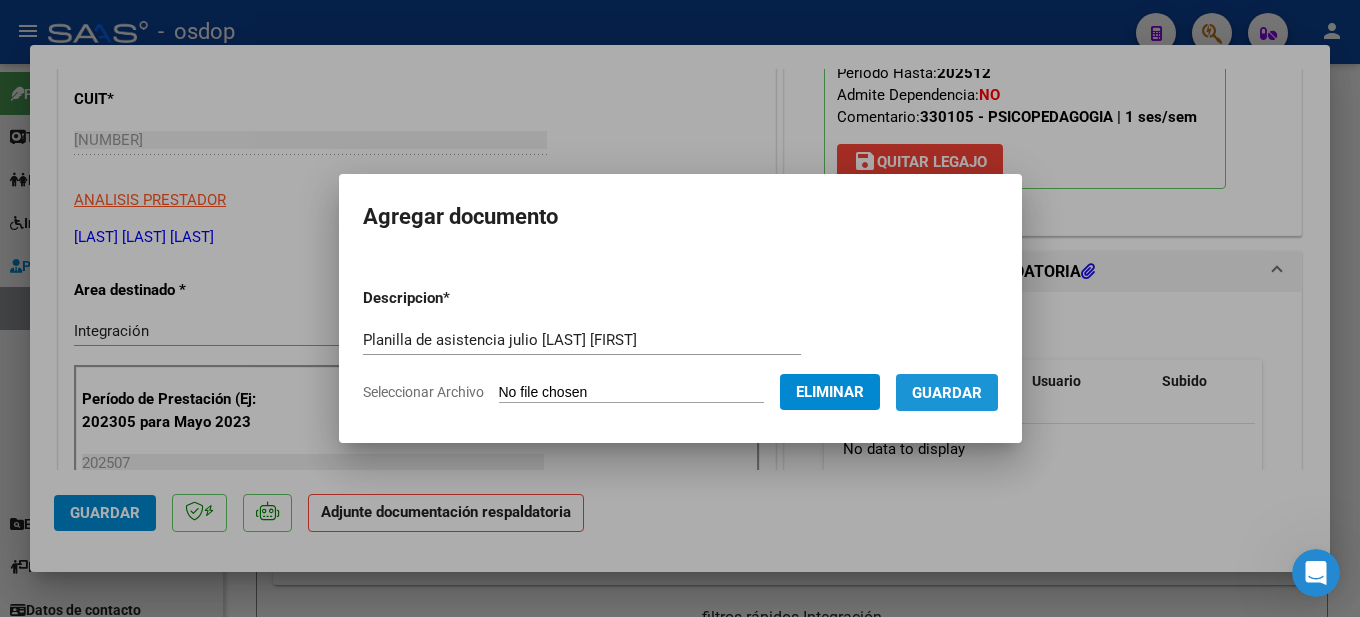click on "Guardar" at bounding box center (947, 393) 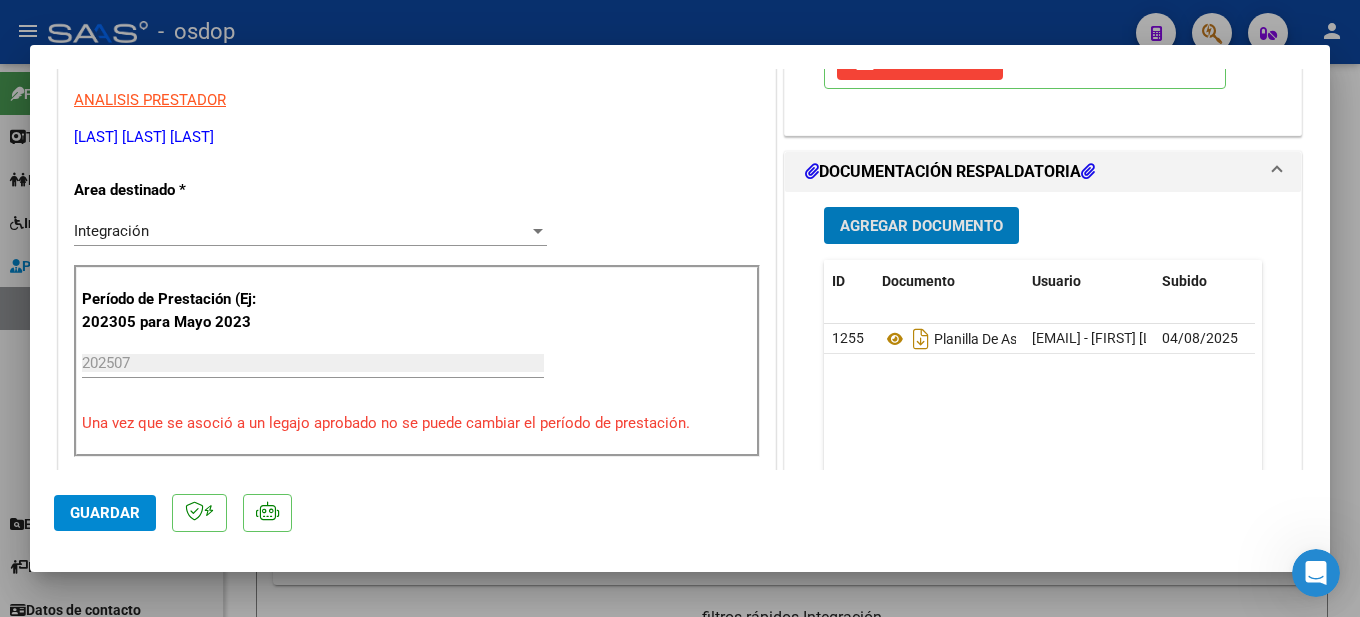 scroll, scrollTop: 0, scrollLeft: 0, axis: both 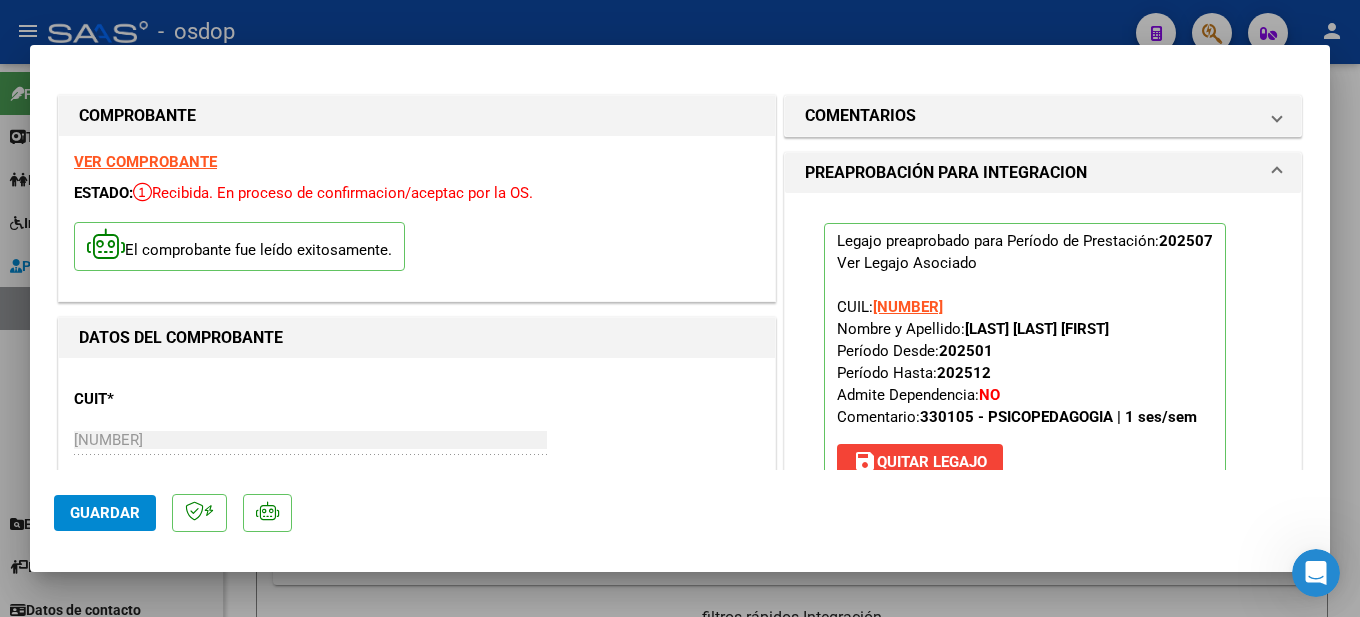 click at bounding box center [680, 308] 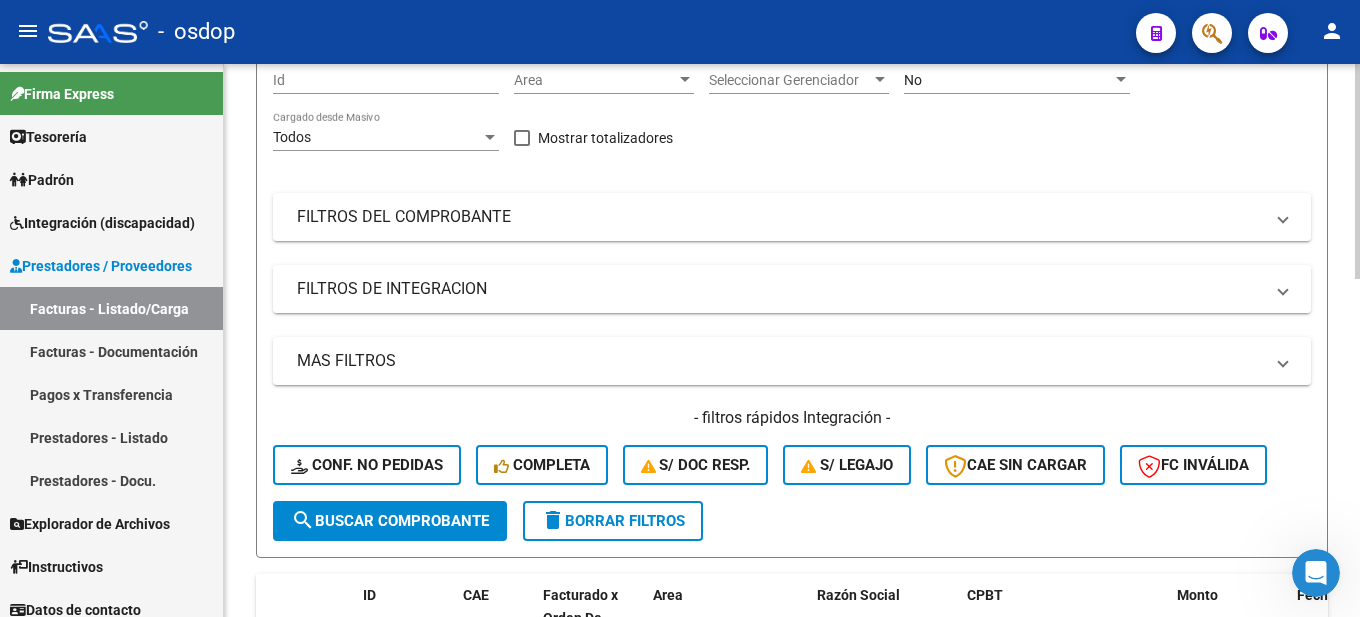 scroll, scrollTop: 0, scrollLeft: 0, axis: both 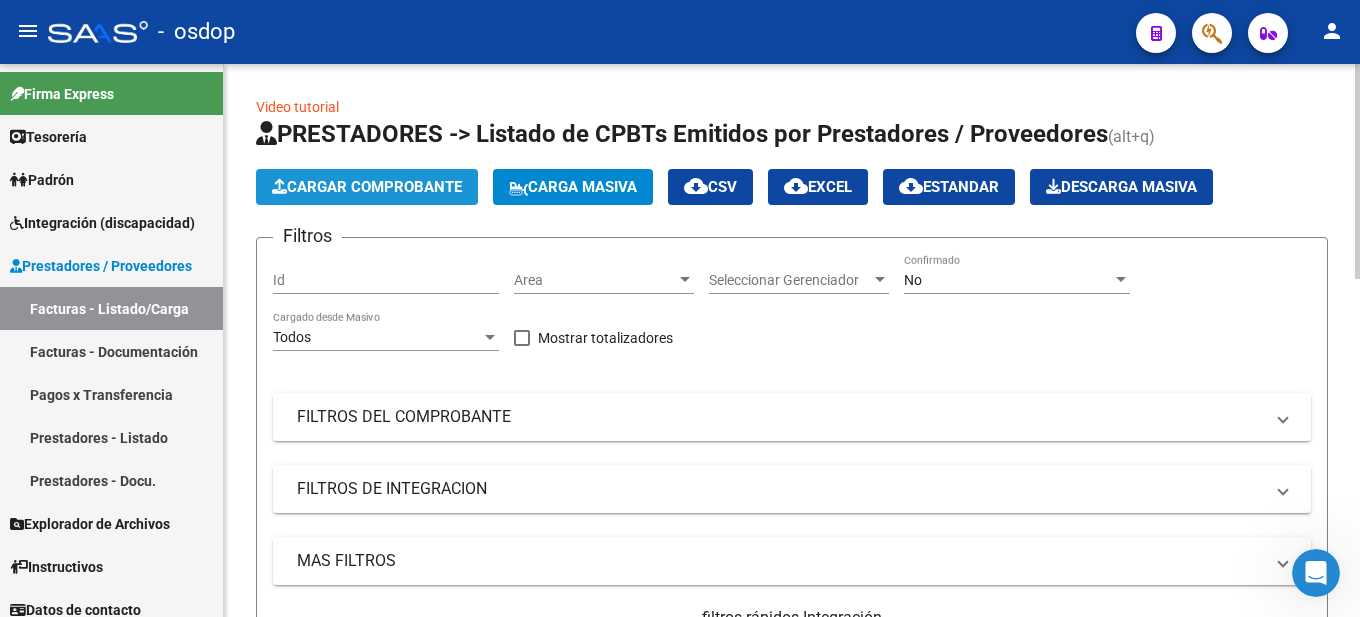 click on "Cargar Comprobante" 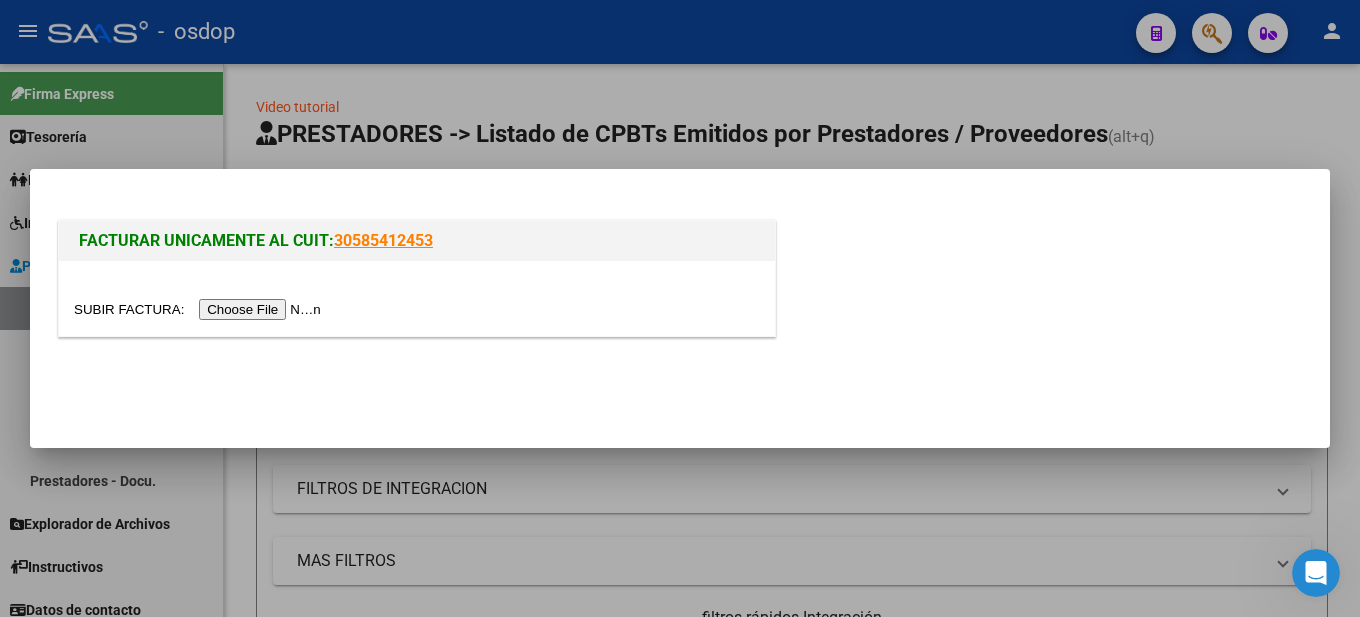 click at bounding box center (680, 308) 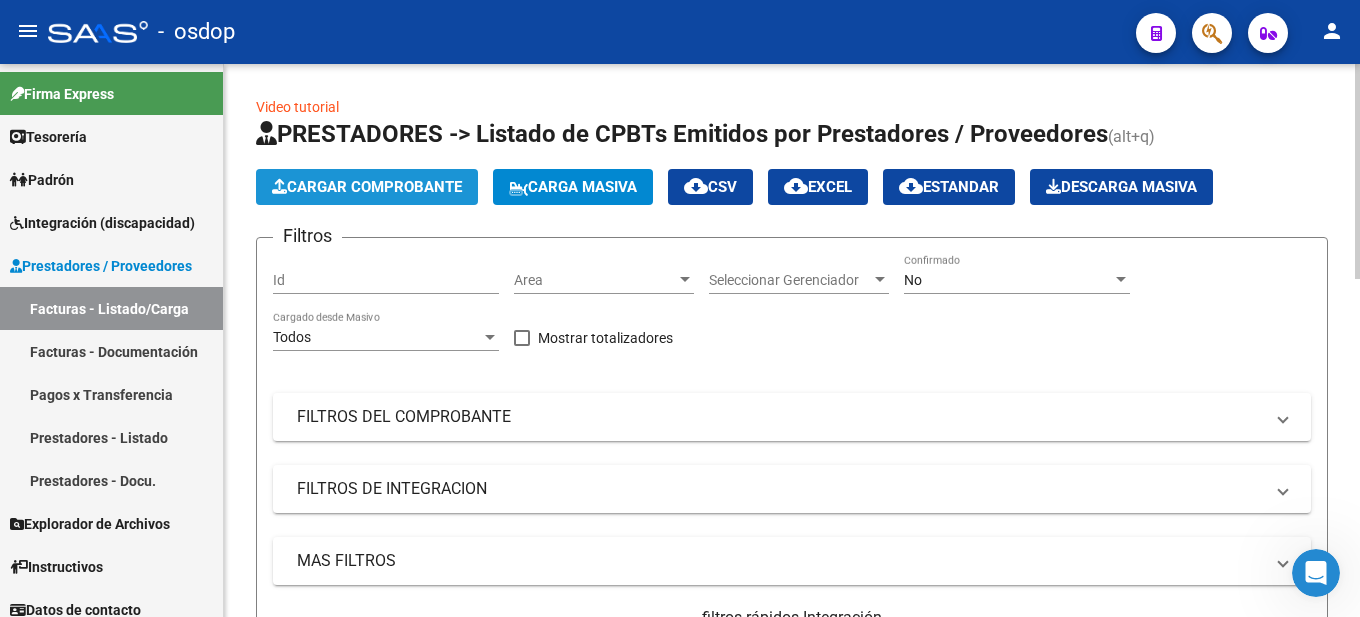 click on "Cargar Comprobante" 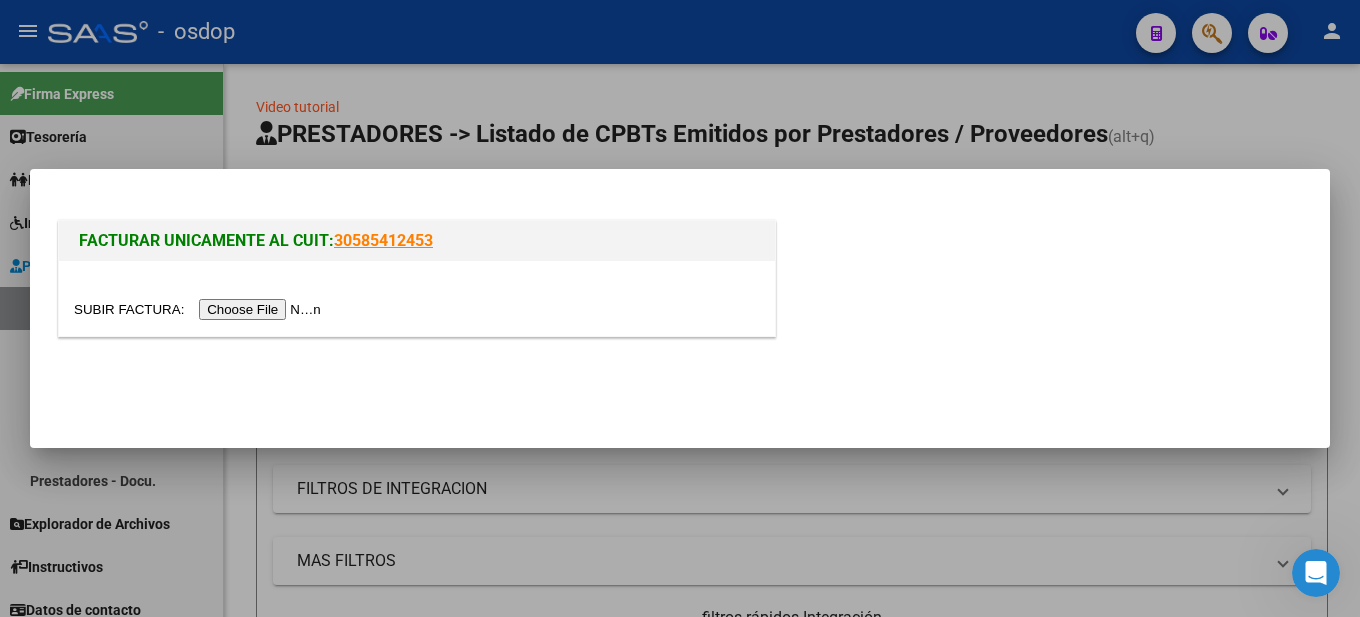click at bounding box center [200, 309] 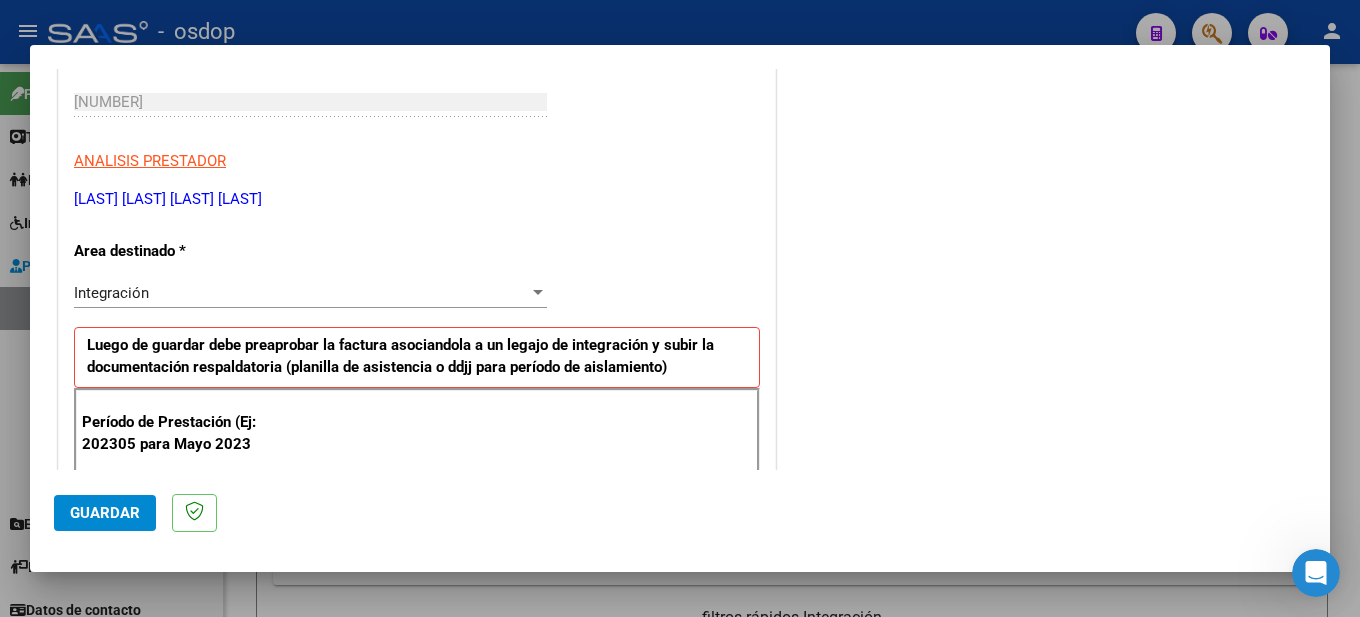 scroll, scrollTop: 500, scrollLeft: 0, axis: vertical 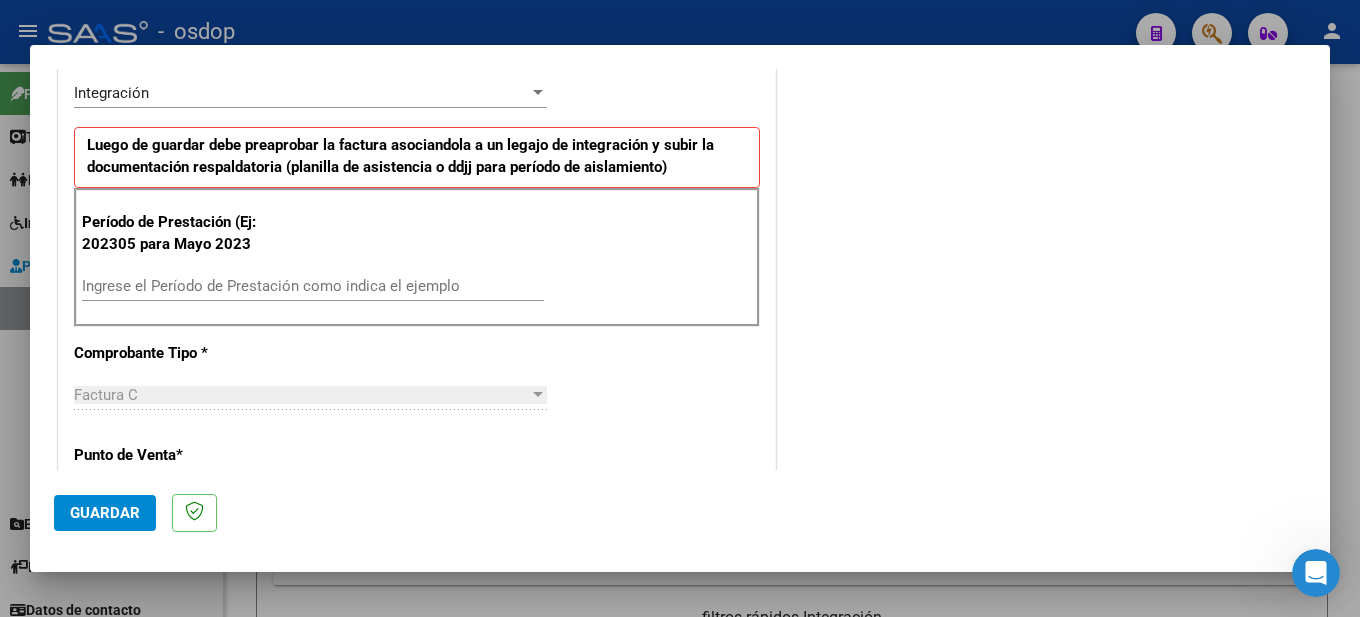 click on "Ingrese el Período de Prestación como indica el ejemplo" at bounding box center [313, 286] 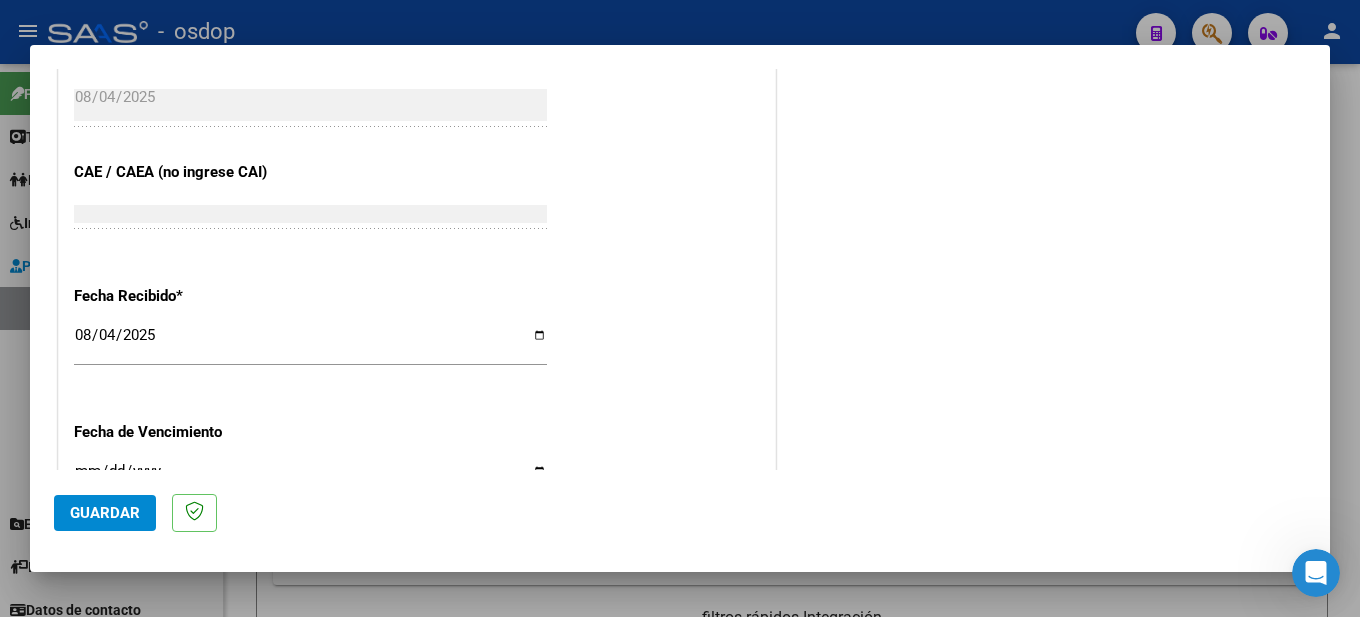 scroll, scrollTop: 1472, scrollLeft: 0, axis: vertical 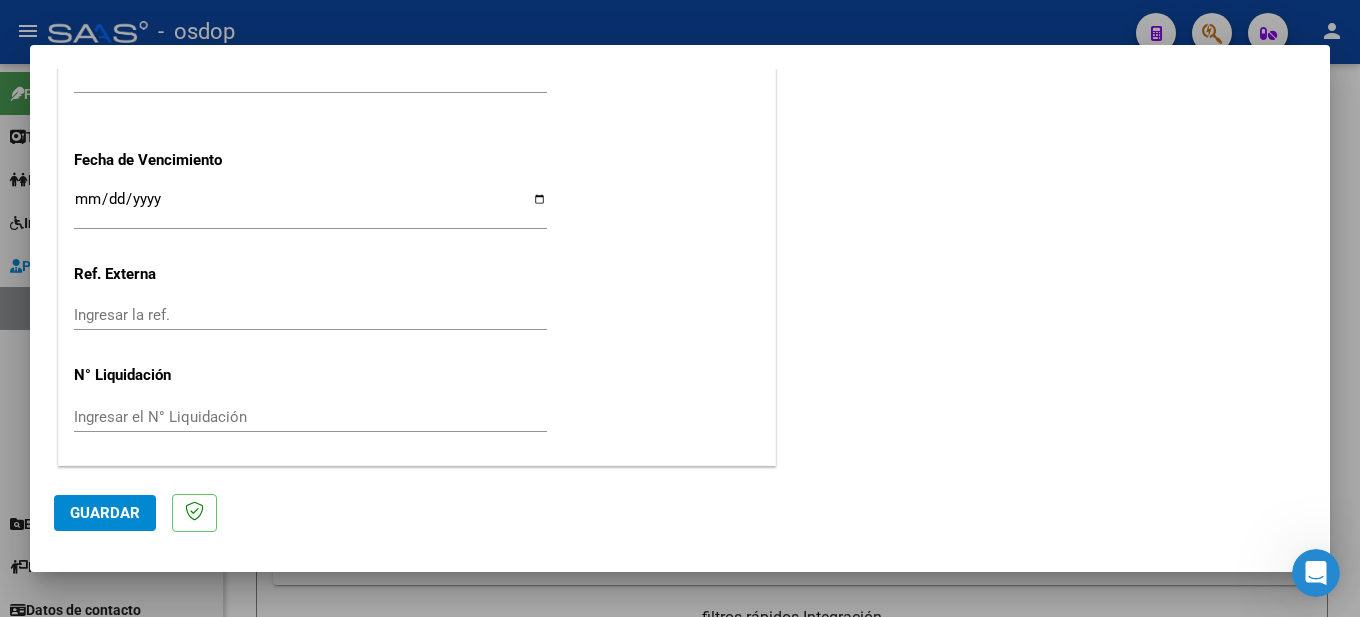 type on "202507" 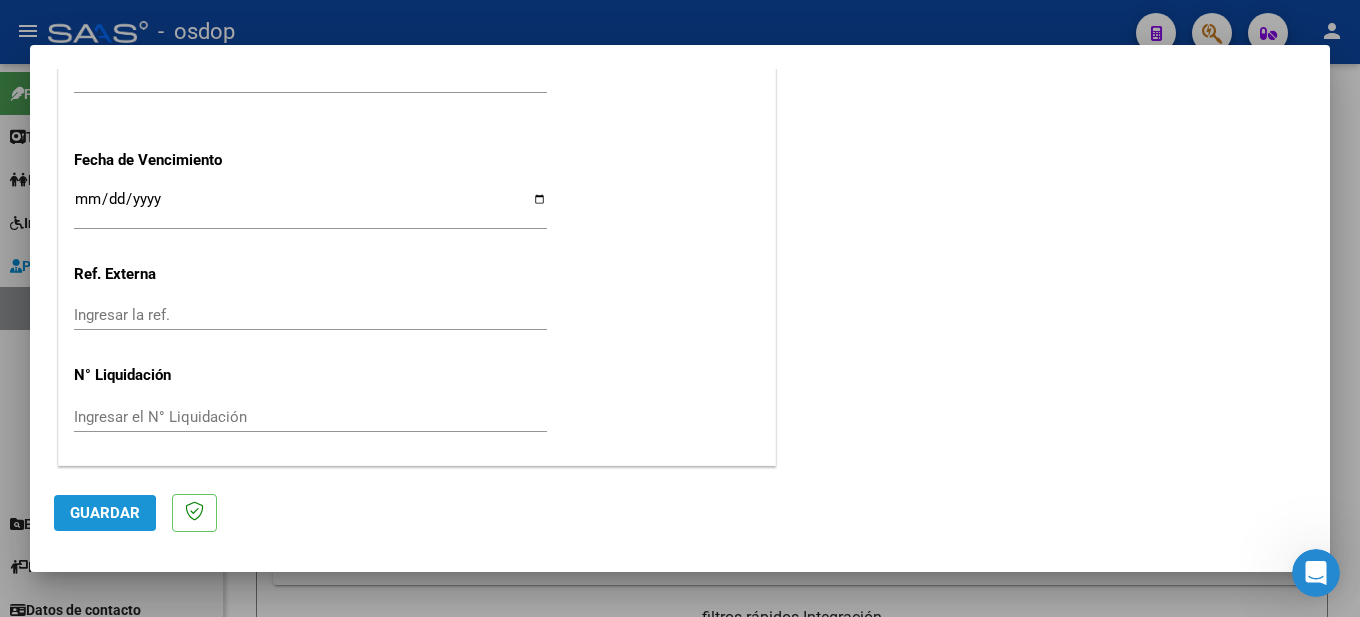 click on "Guardar" 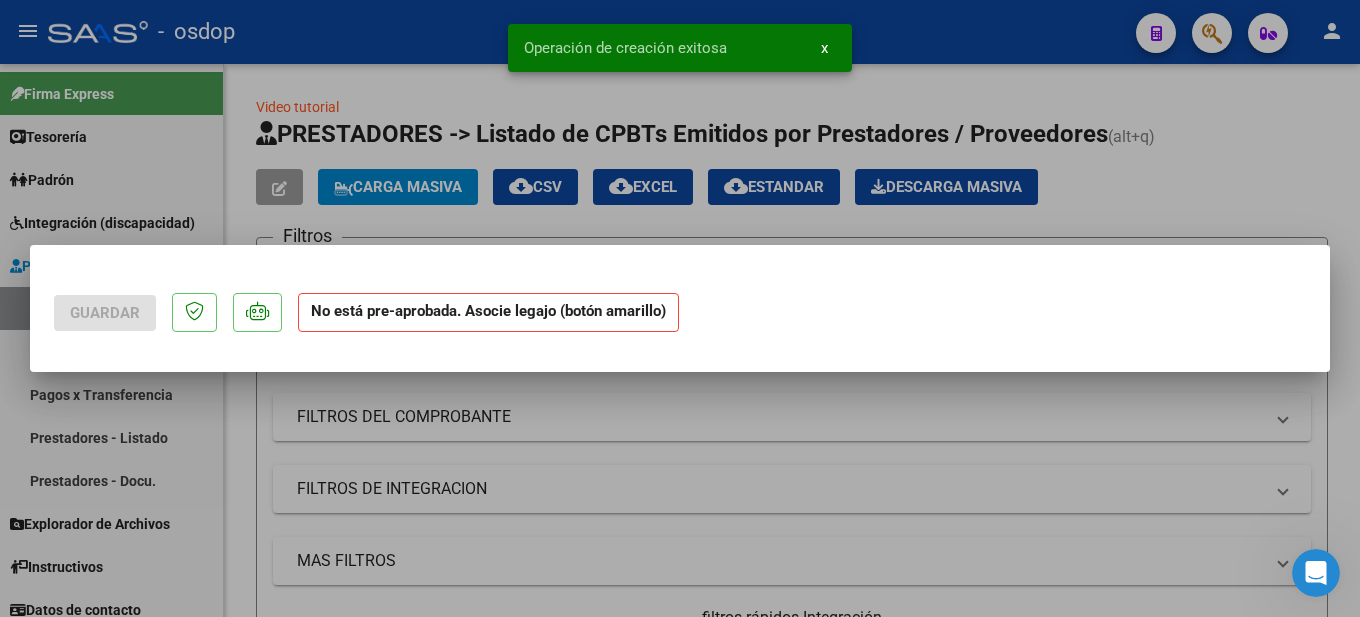 scroll, scrollTop: 0, scrollLeft: 0, axis: both 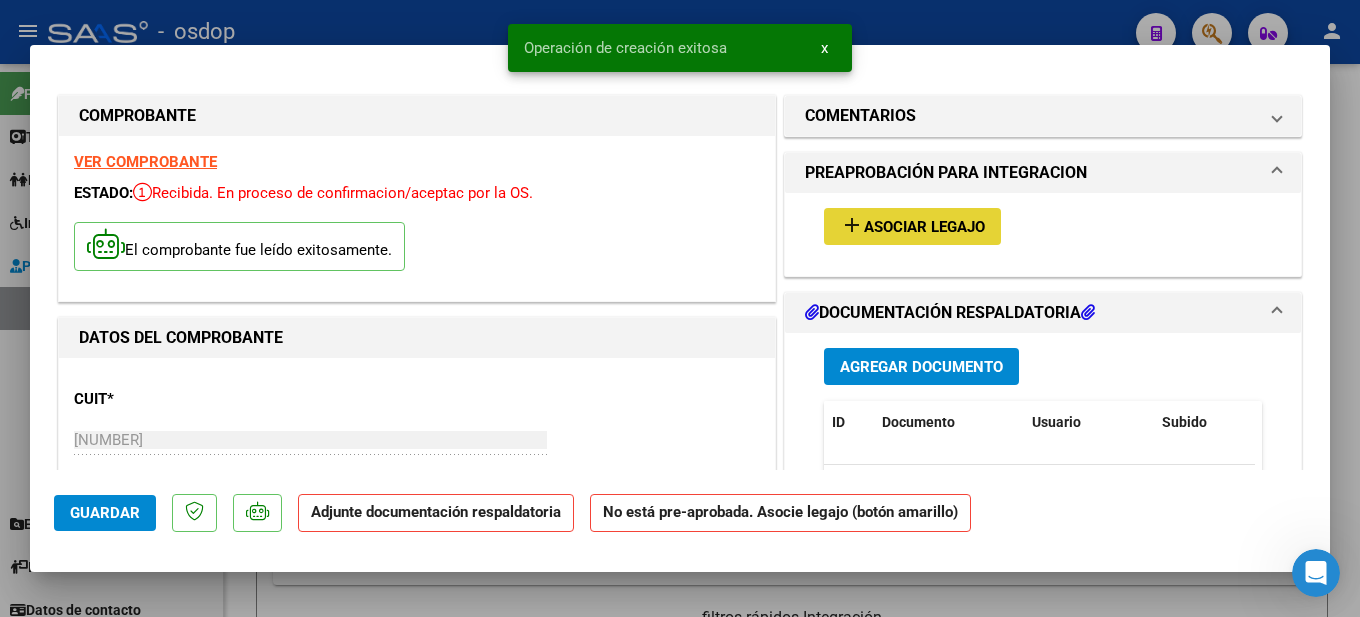 click on "Asociar Legajo" at bounding box center [924, 227] 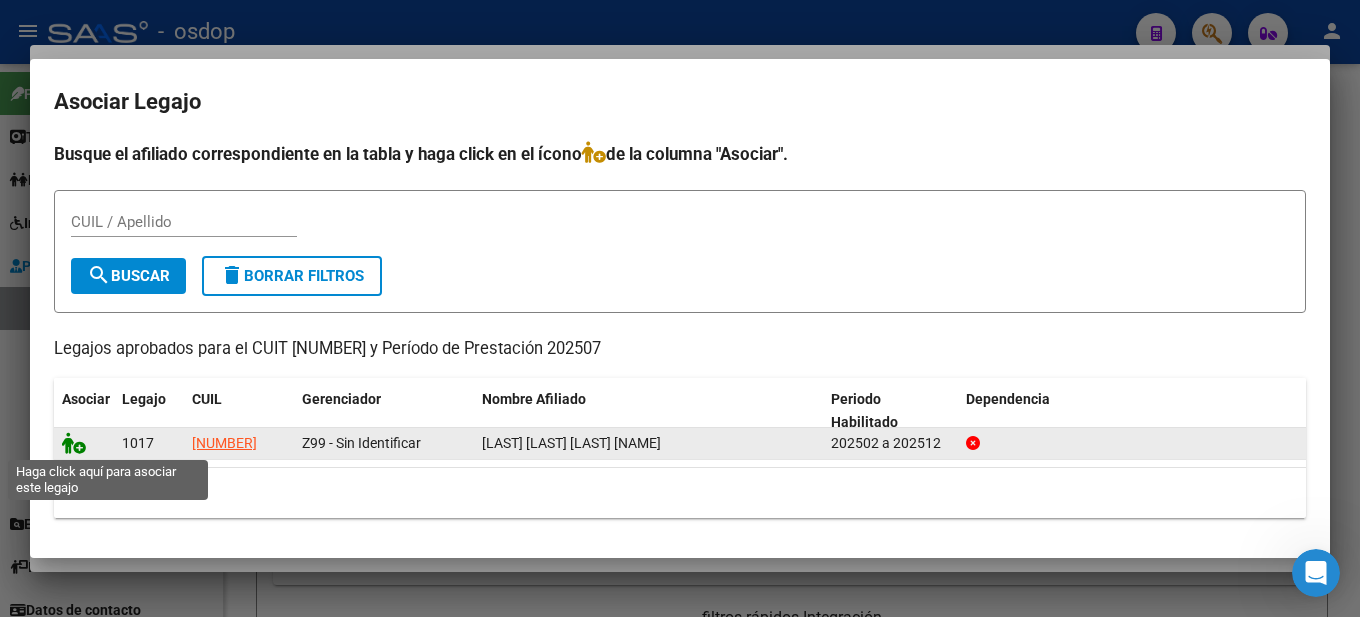 click 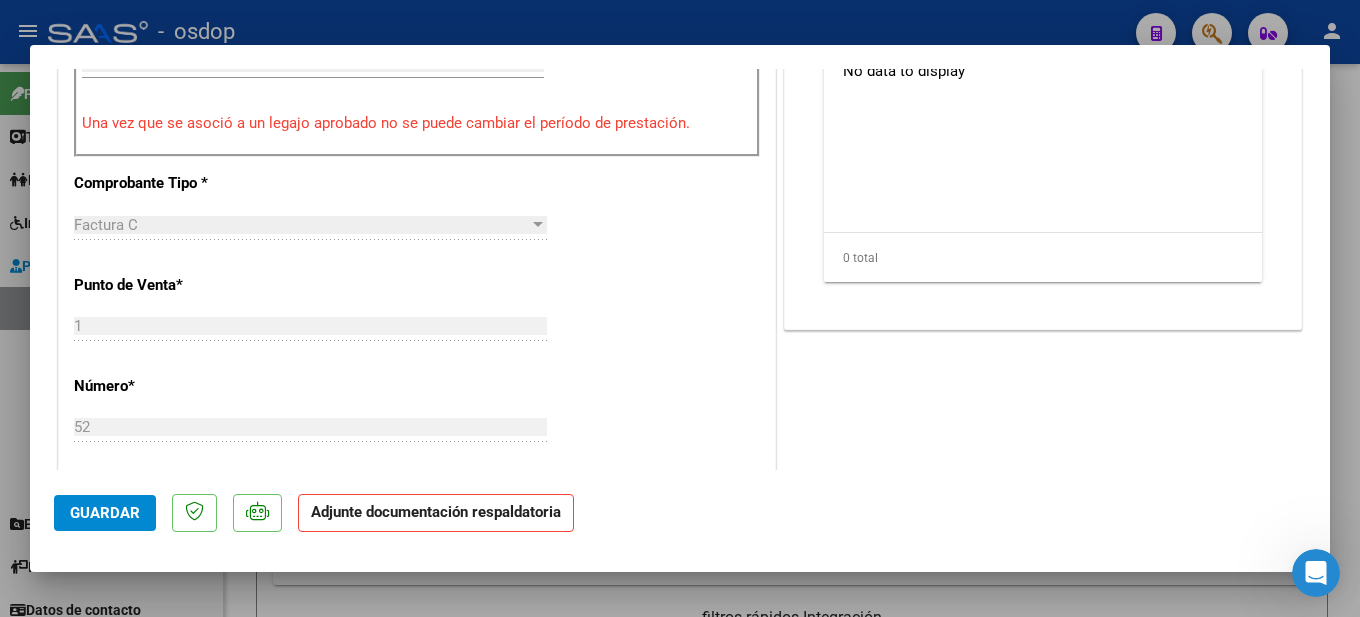 scroll, scrollTop: 500, scrollLeft: 0, axis: vertical 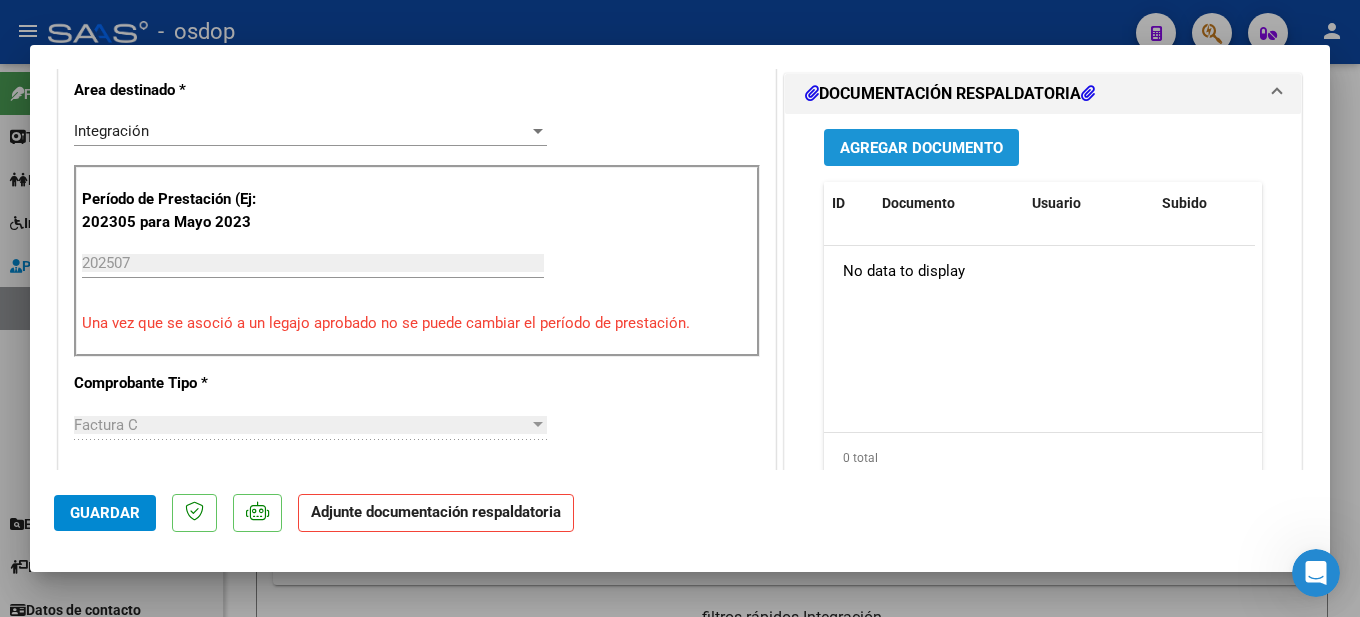 click on "Agregar Documento" at bounding box center [921, 148] 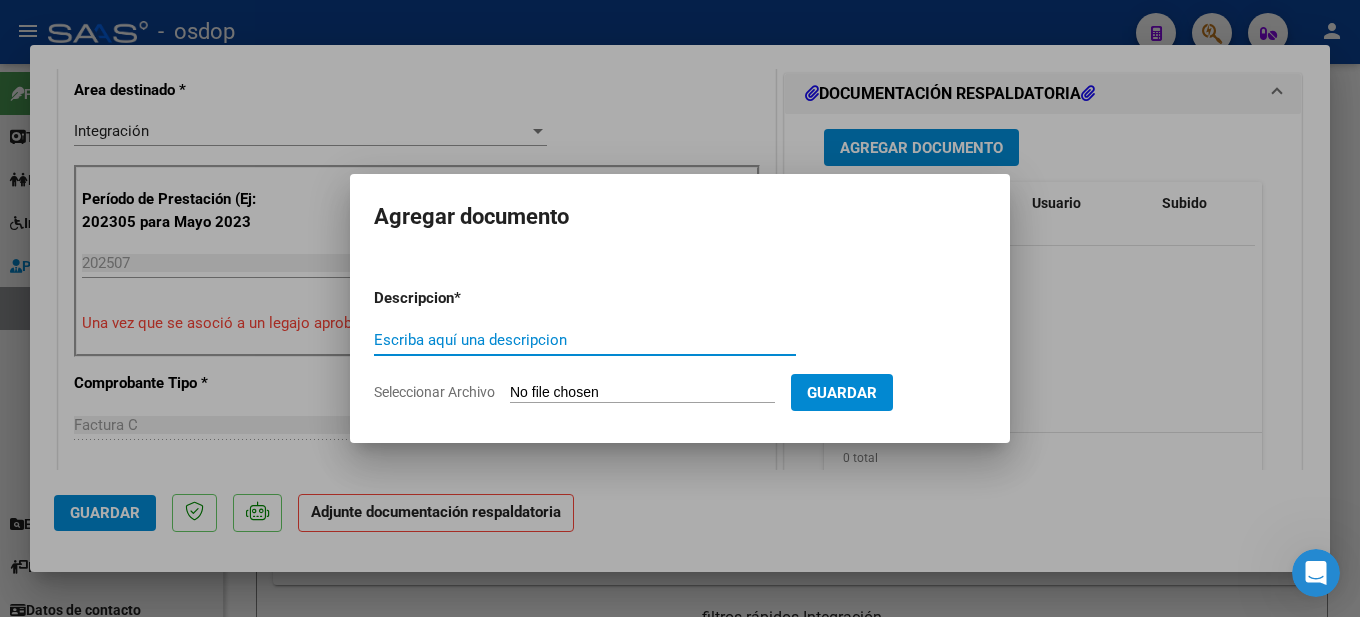 click on "Escriba aquí una descripcion" at bounding box center [585, 340] 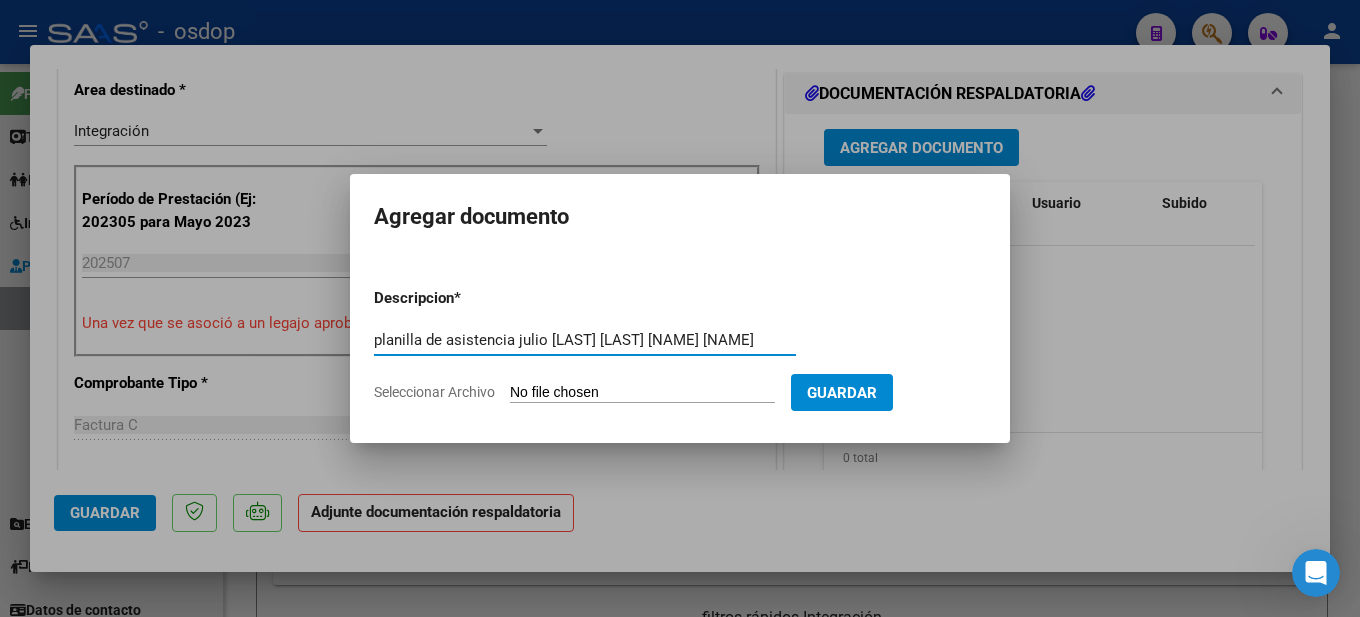 type on "planilla de asistencia julio [LAST] [LAST] [NAME] [NAME]" 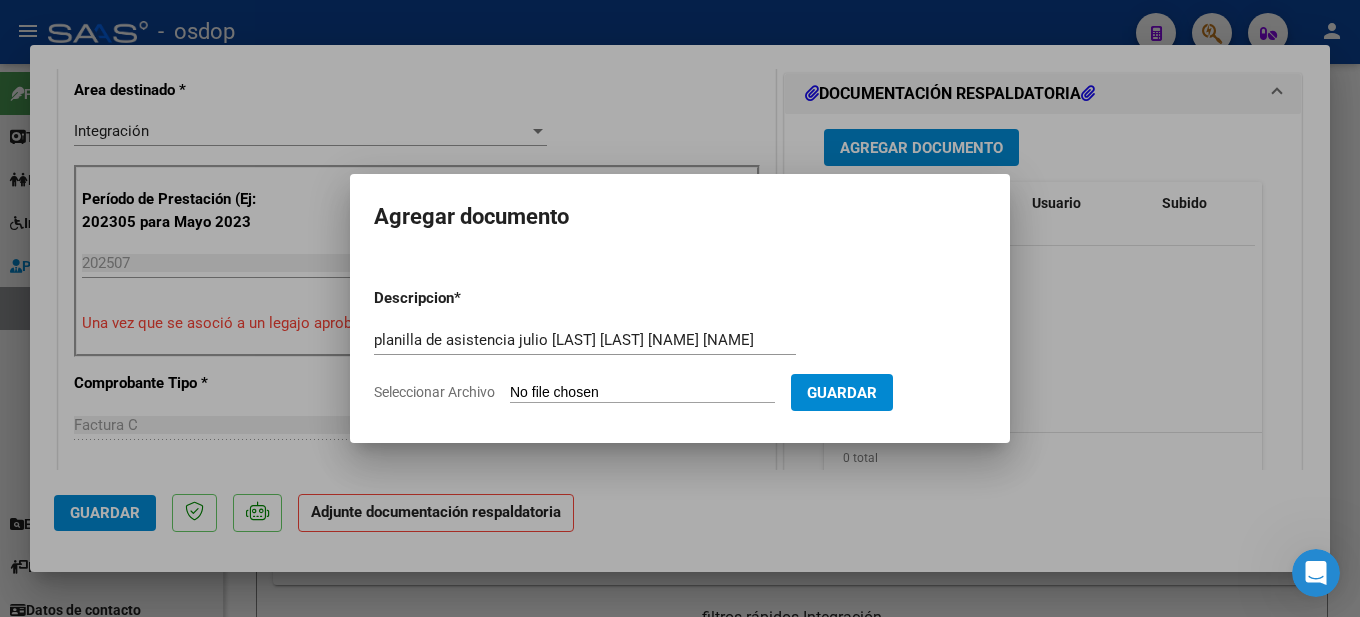 click on "Seleccionar Archivo" at bounding box center (642, 393) 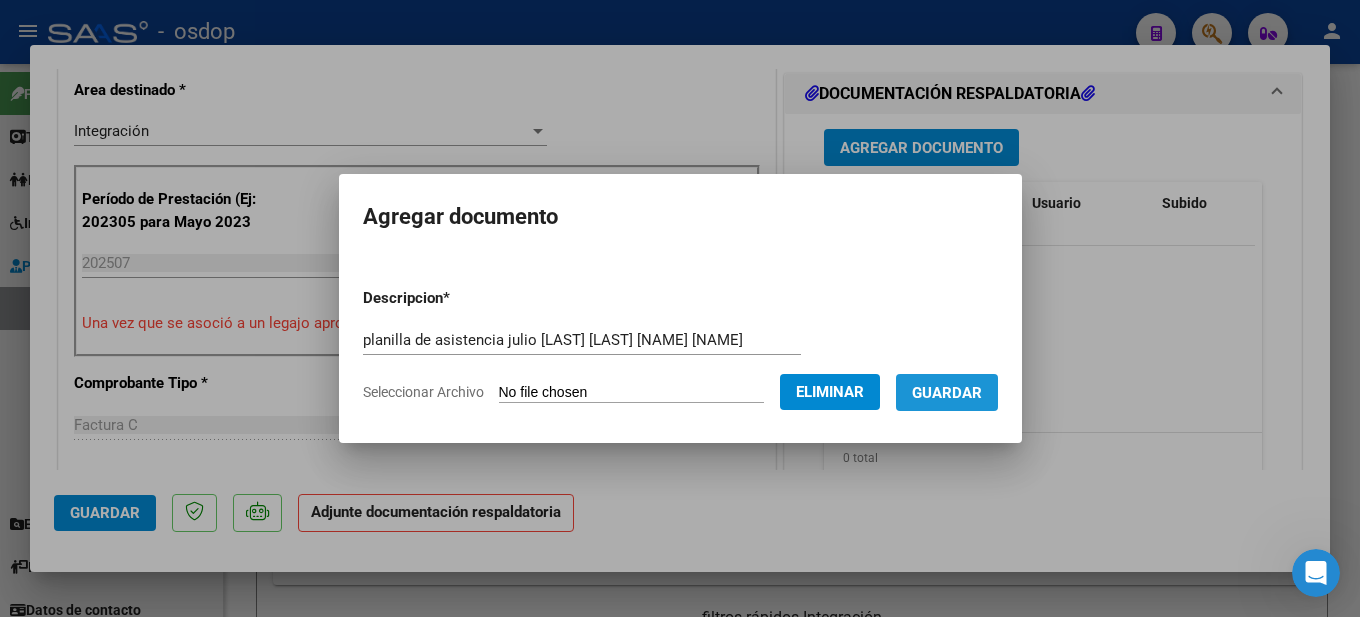 click on "Guardar" at bounding box center (947, 392) 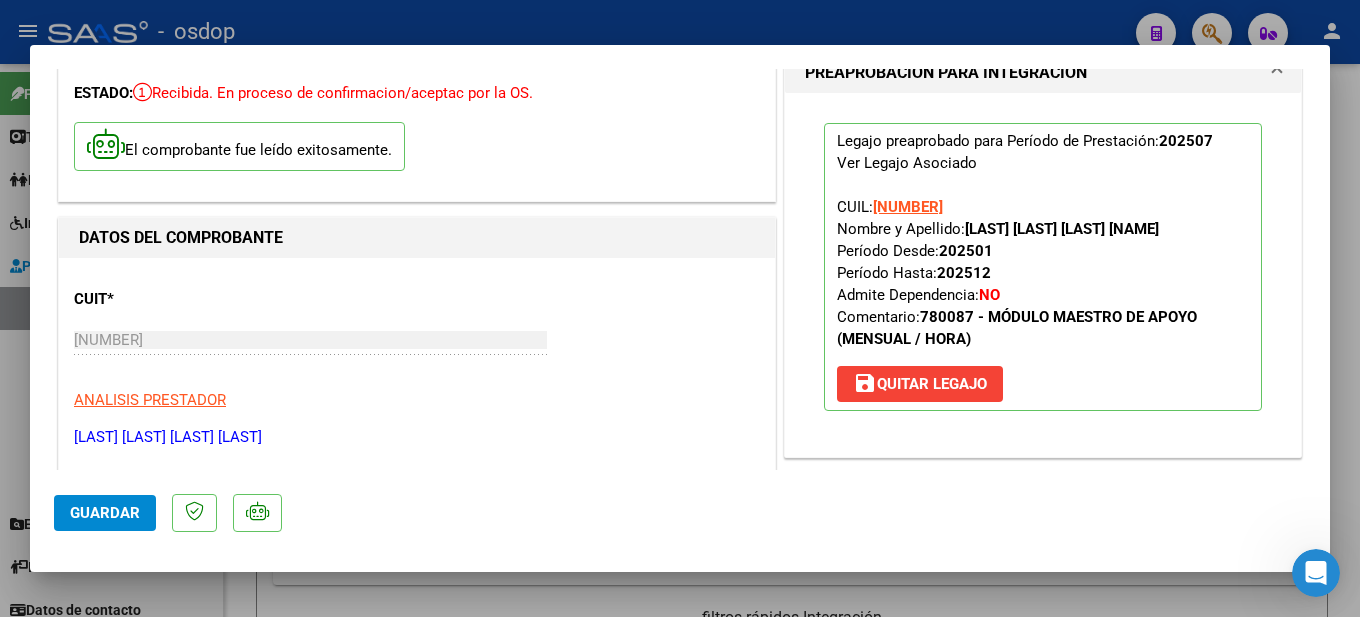 scroll, scrollTop: 0, scrollLeft: 0, axis: both 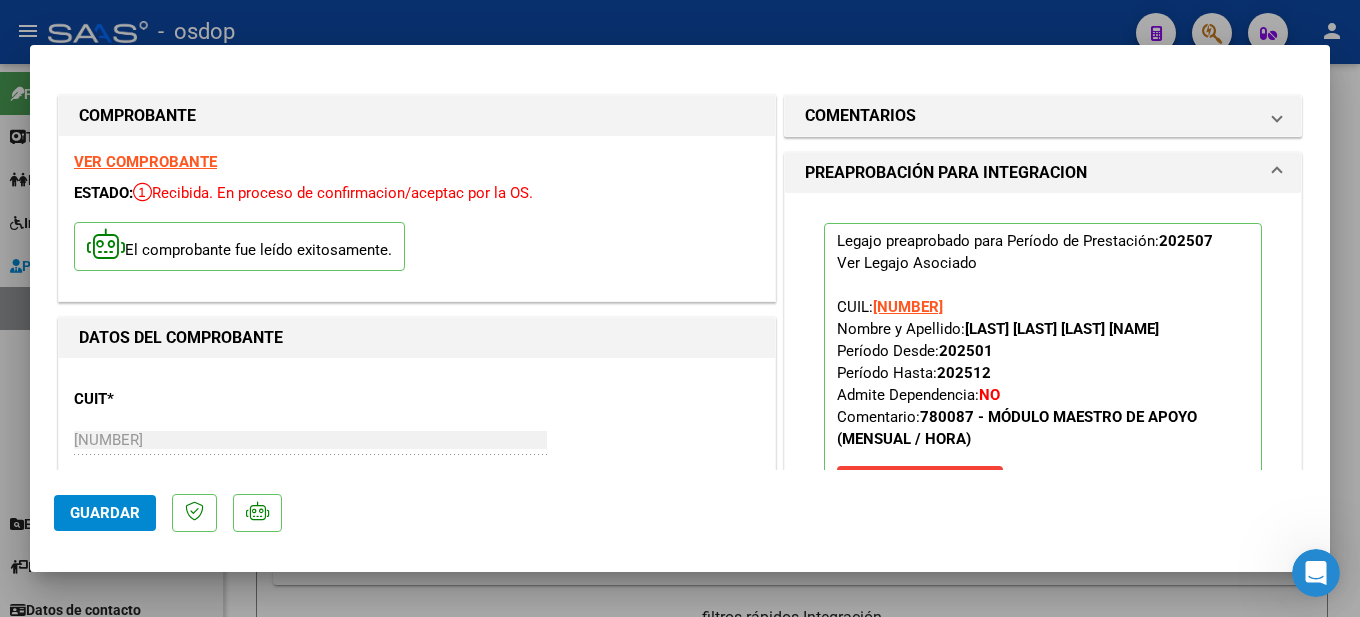 click at bounding box center (680, 308) 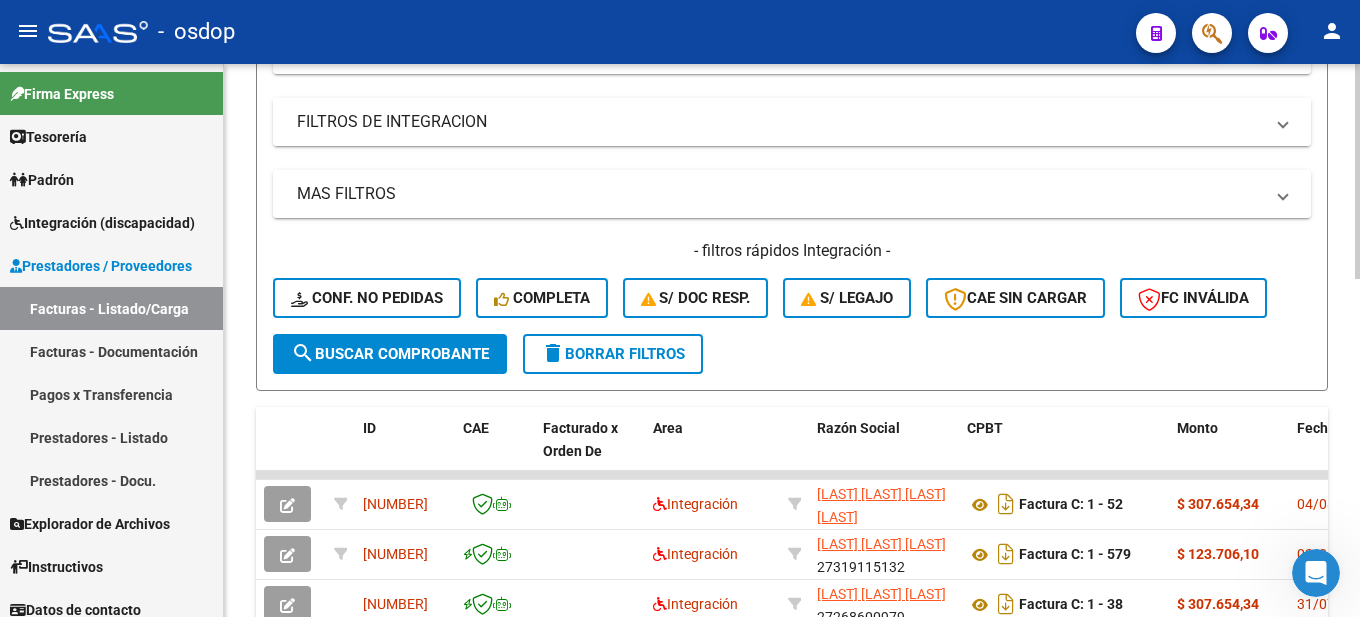 scroll, scrollTop: 0, scrollLeft: 0, axis: both 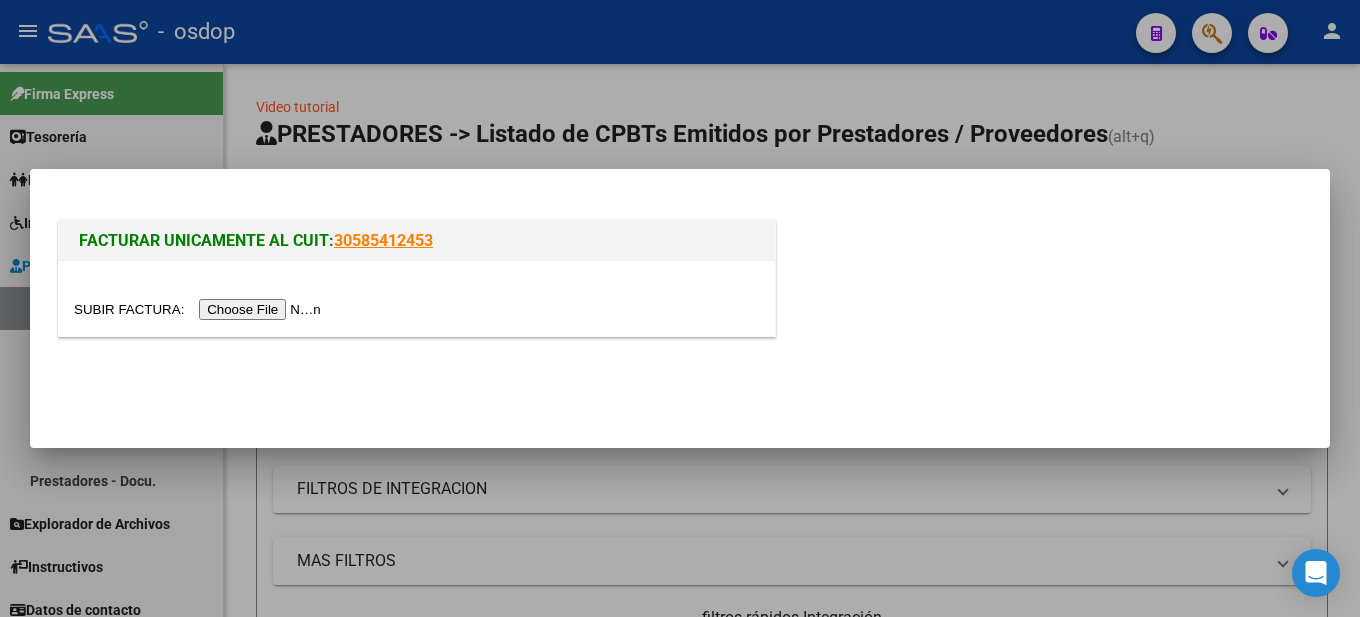 click at bounding box center (200, 309) 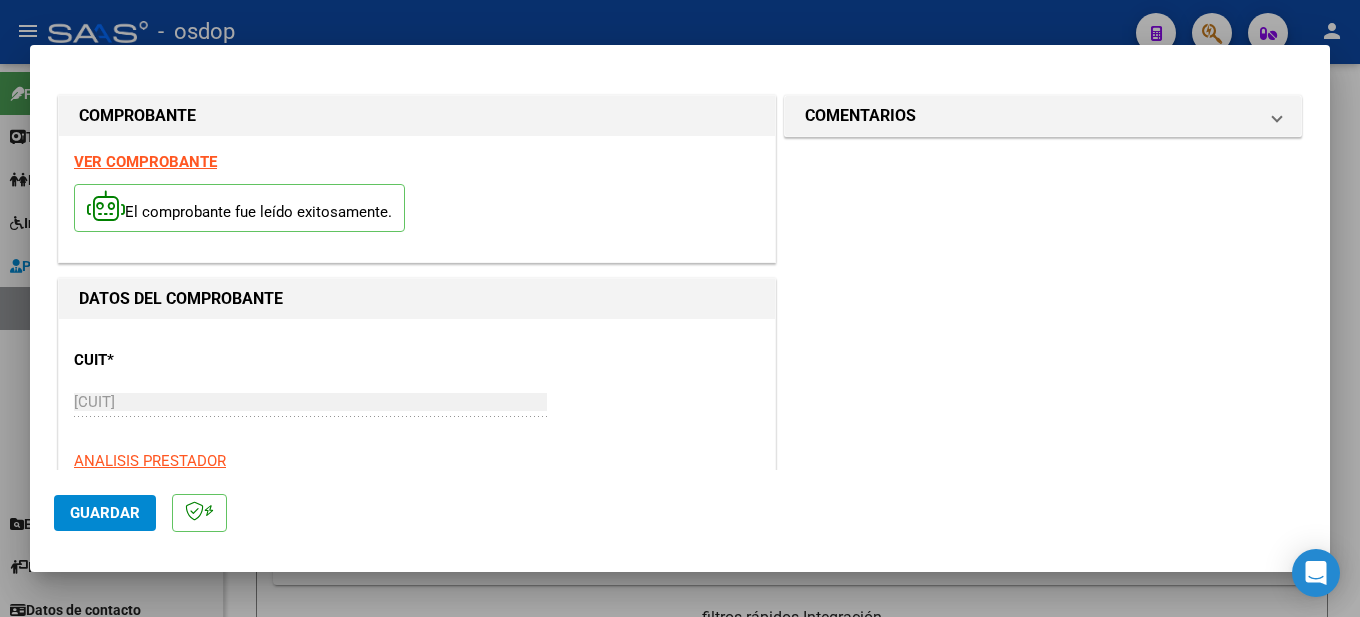 click on "VER COMPROBANTE" at bounding box center [145, 162] 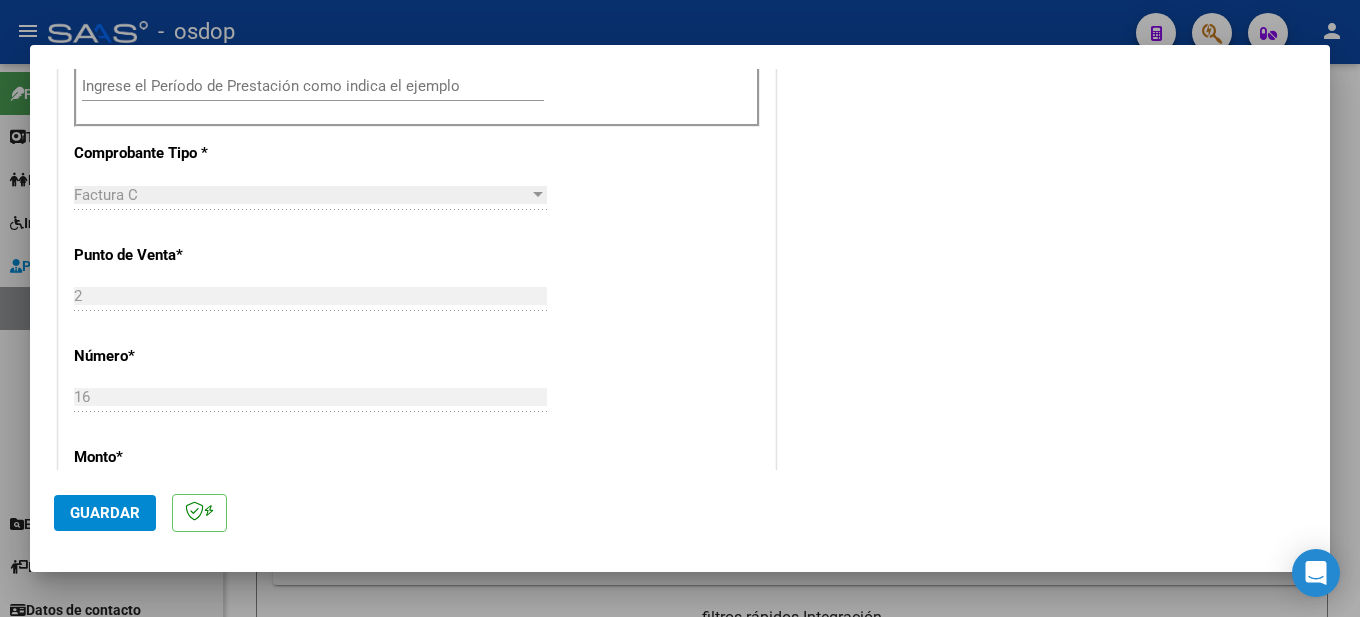 scroll, scrollTop: 500, scrollLeft: 0, axis: vertical 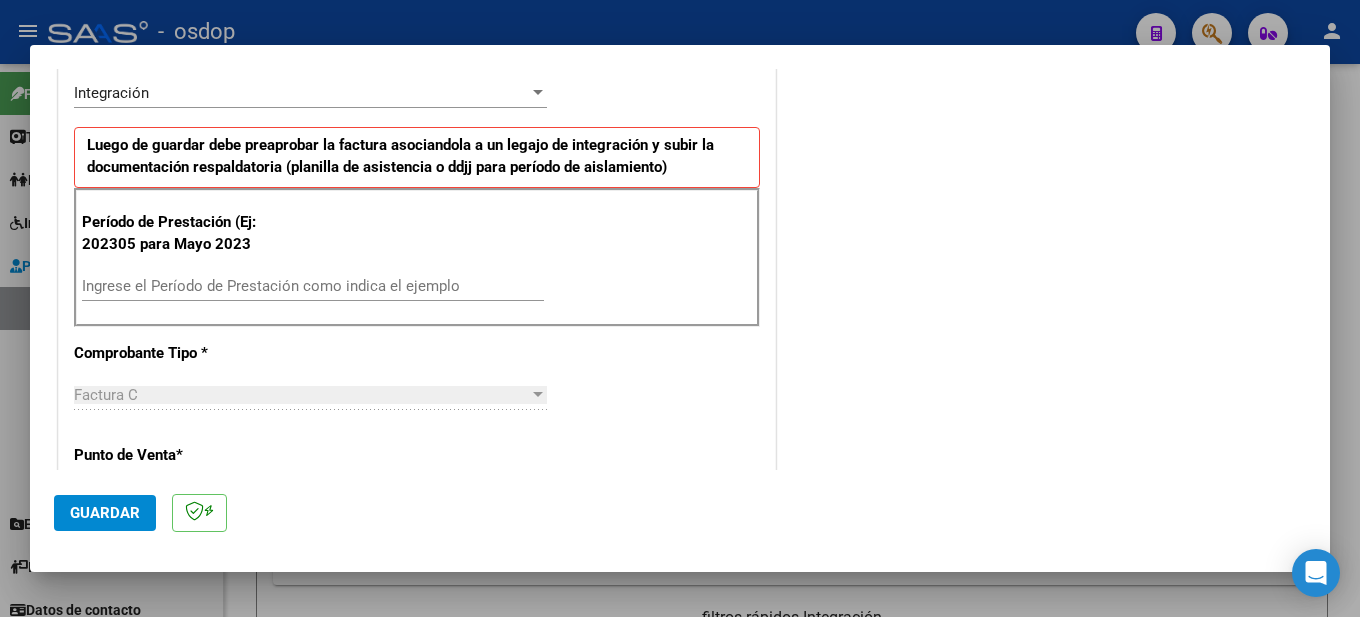 click on "Ingrese el Período de Prestación como indica el ejemplo" at bounding box center [313, 286] 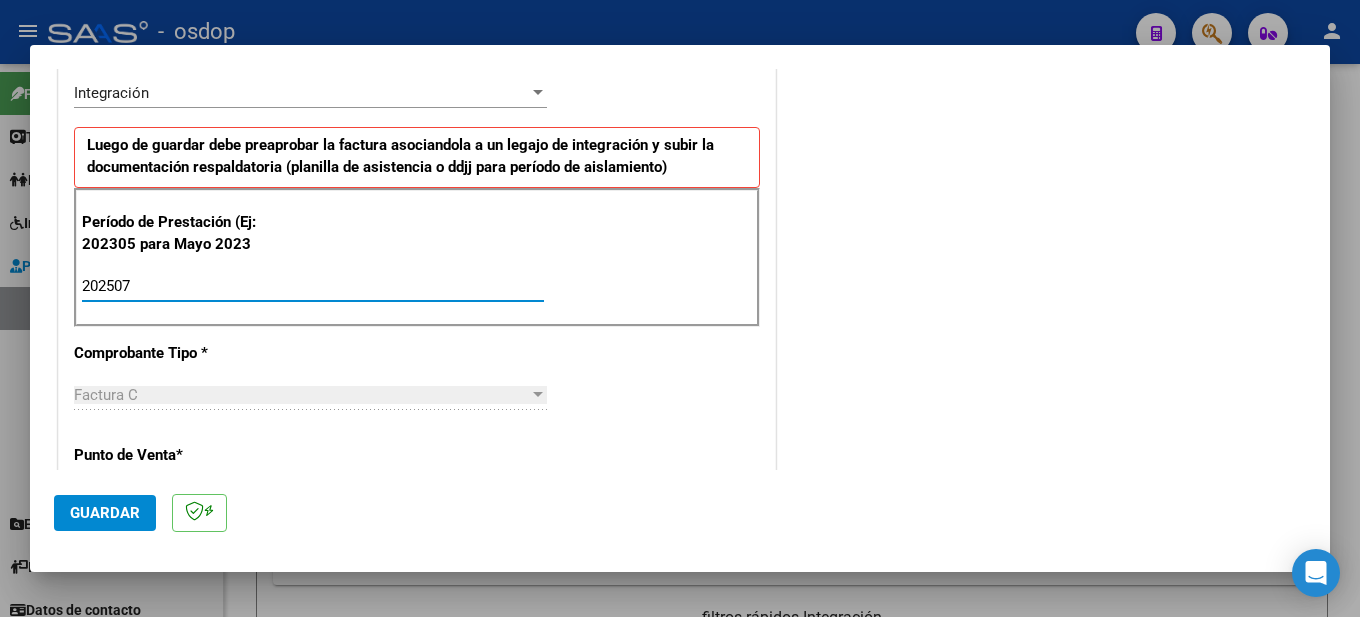 type on "202507" 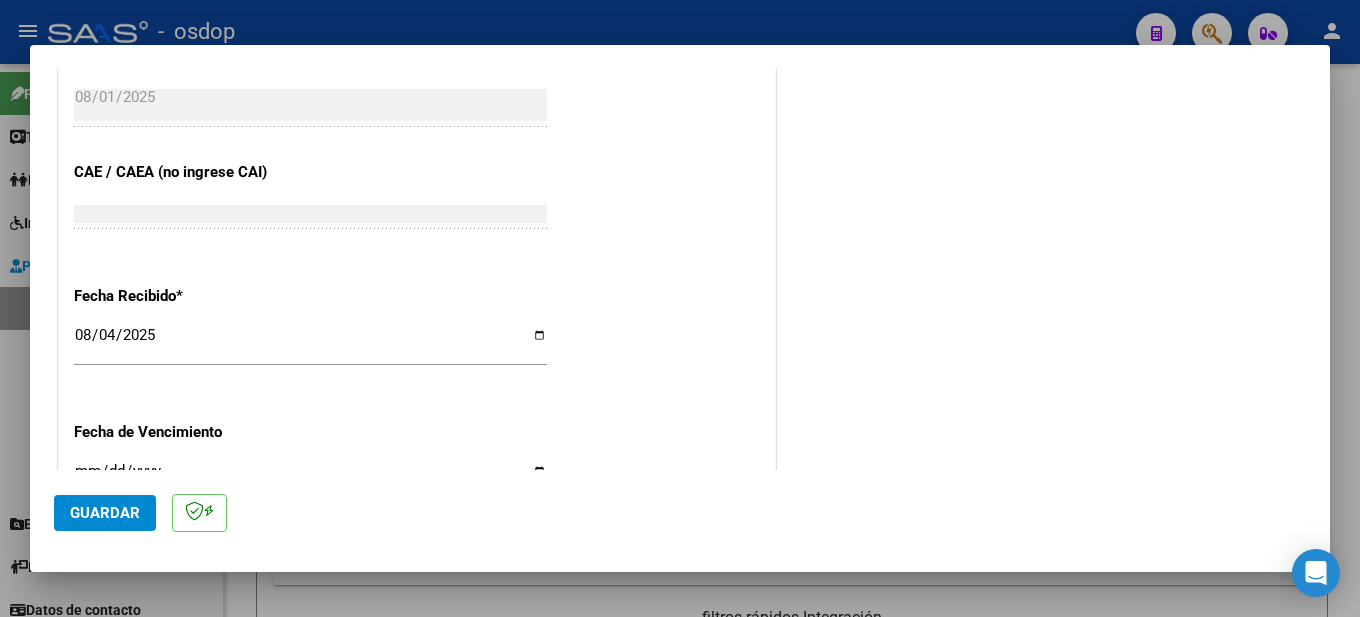 scroll, scrollTop: 1472, scrollLeft: 0, axis: vertical 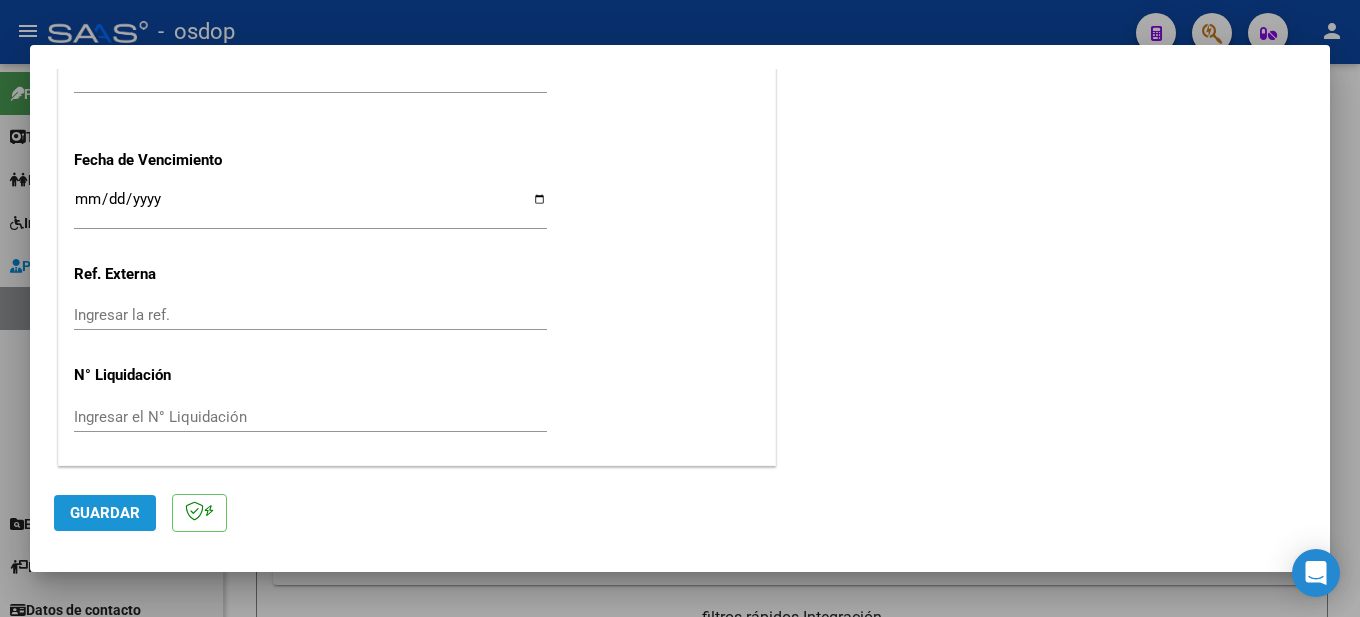 click on "Guardar" 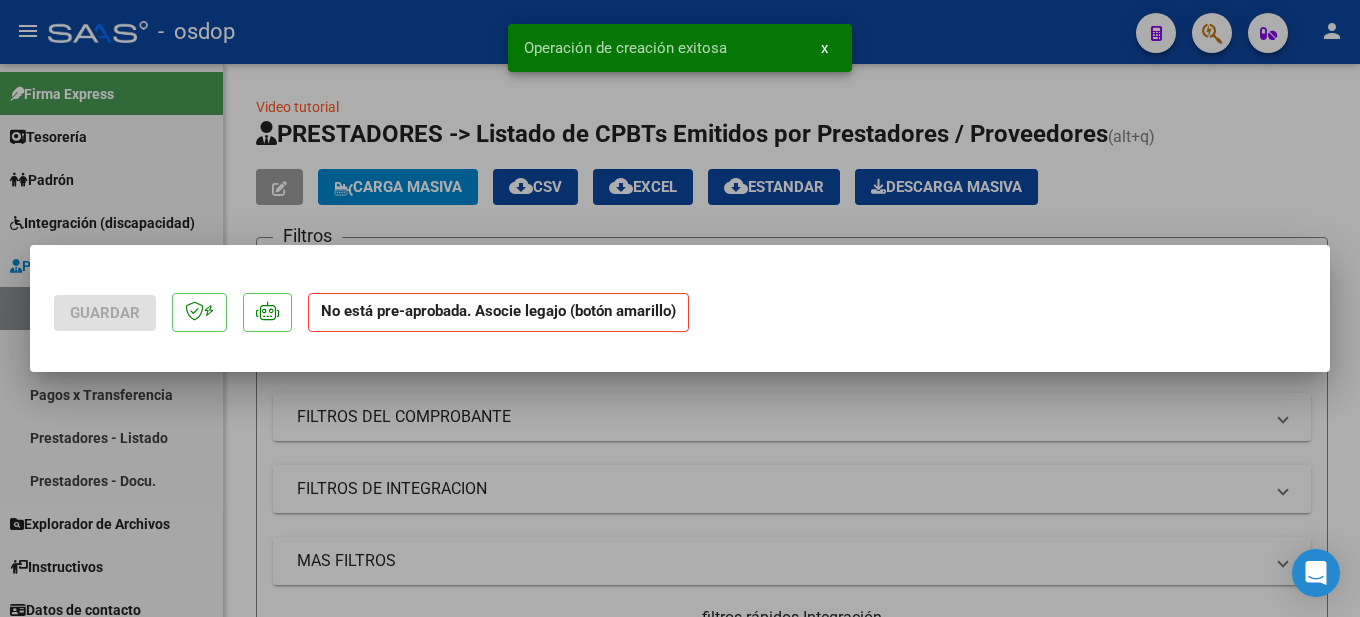 scroll, scrollTop: 0, scrollLeft: 0, axis: both 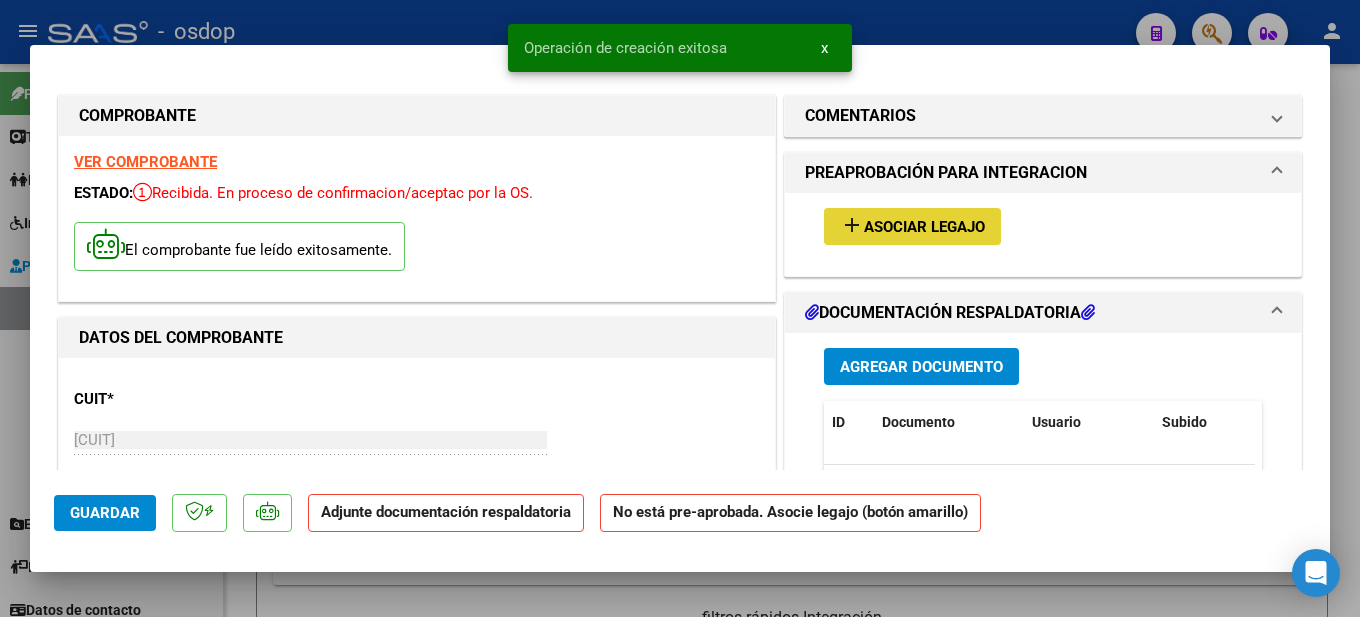 click on "Asociar Legajo" at bounding box center [924, 227] 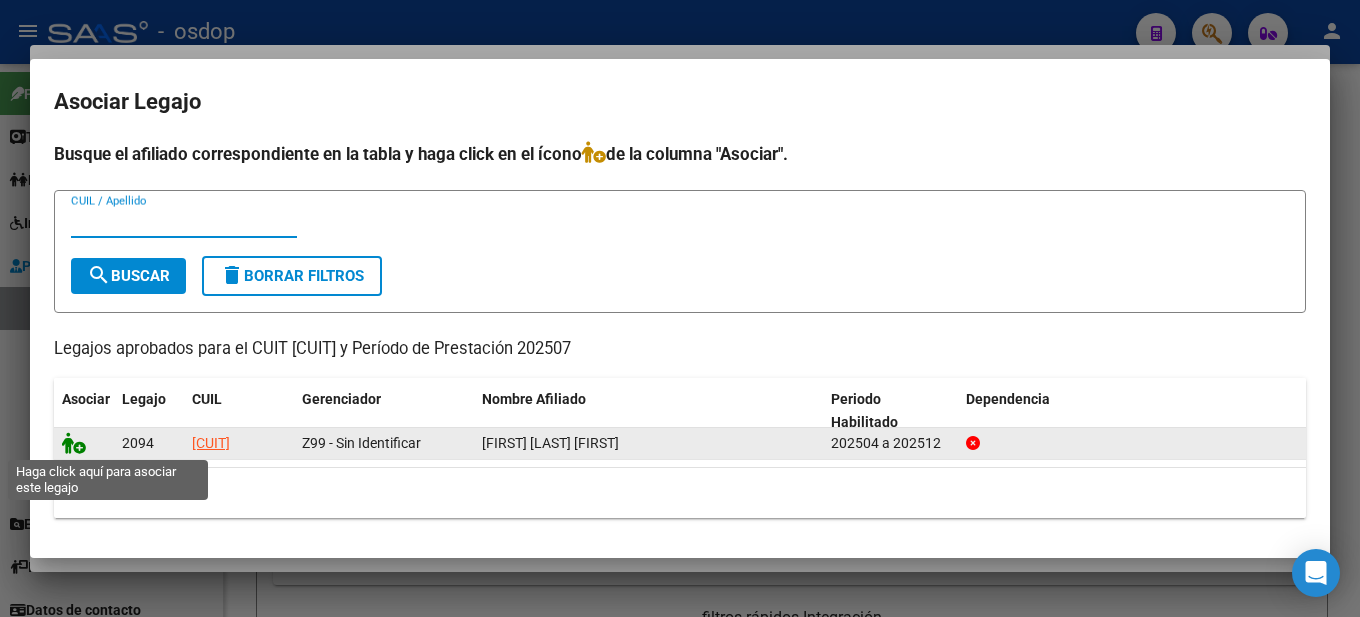 click 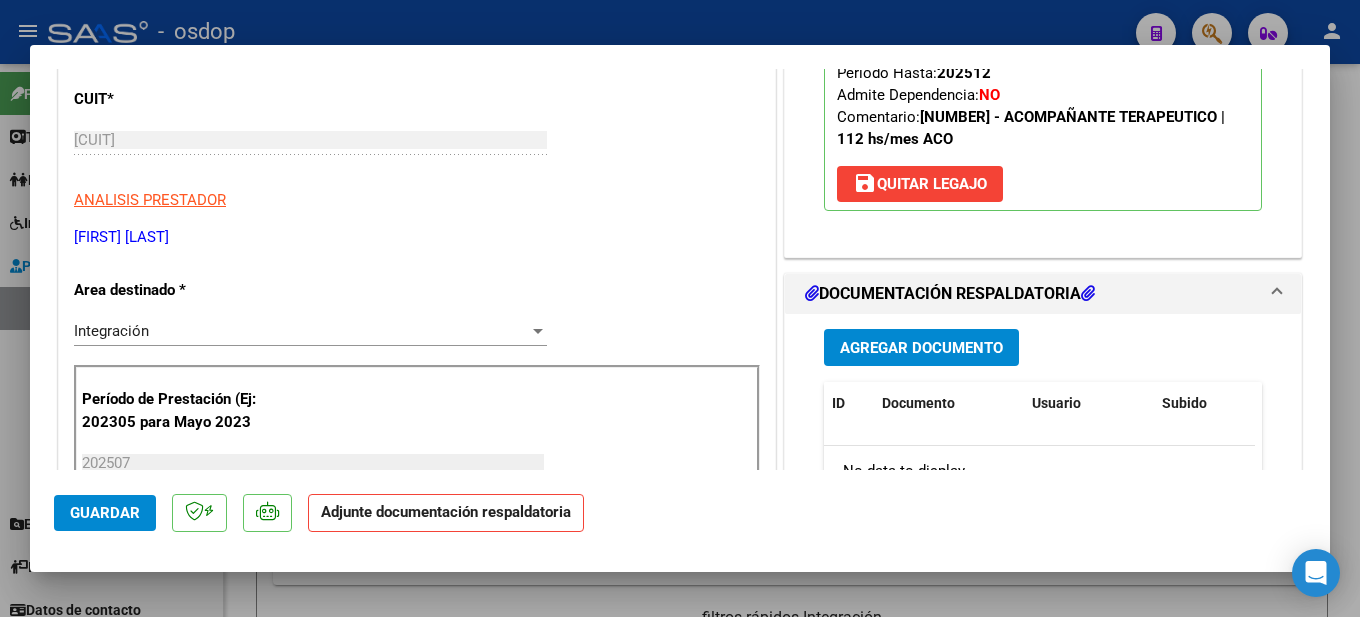 scroll, scrollTop: 400, scrollLeft: 0, axis: vertical 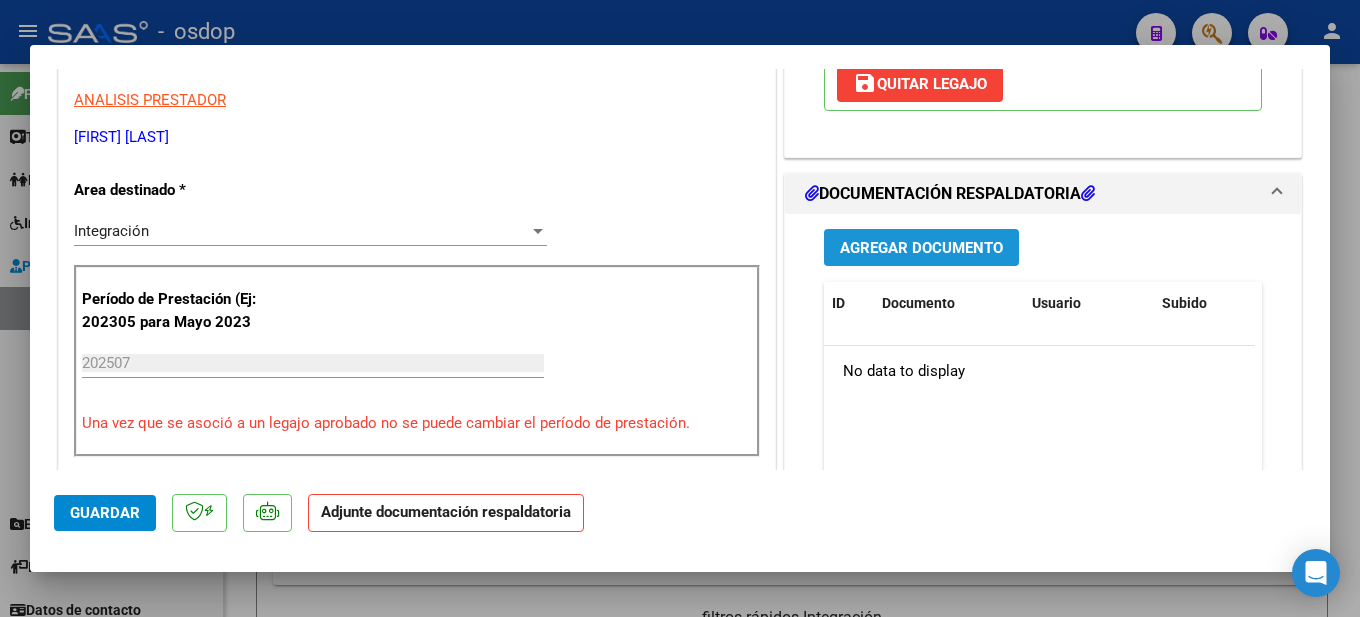 click on "Agregar Documento" at bounding box center [921, 248] 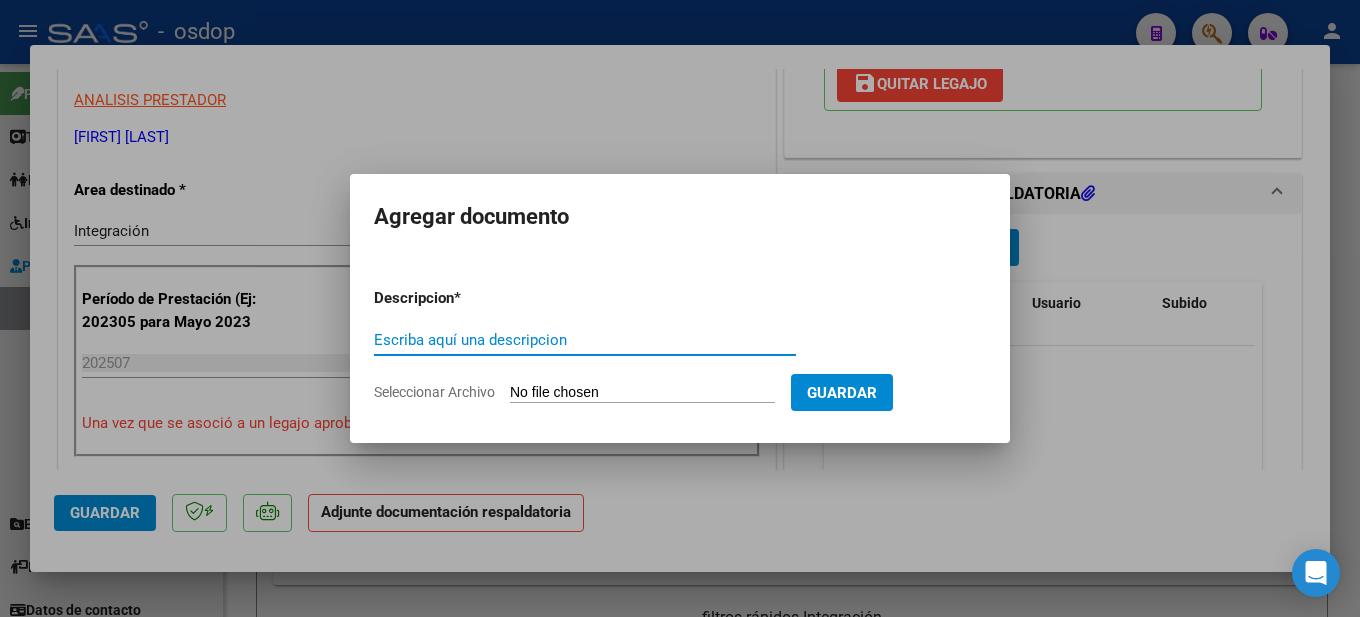 click on "Escriba aquí una descripcion" at bounding box center [585, 340] 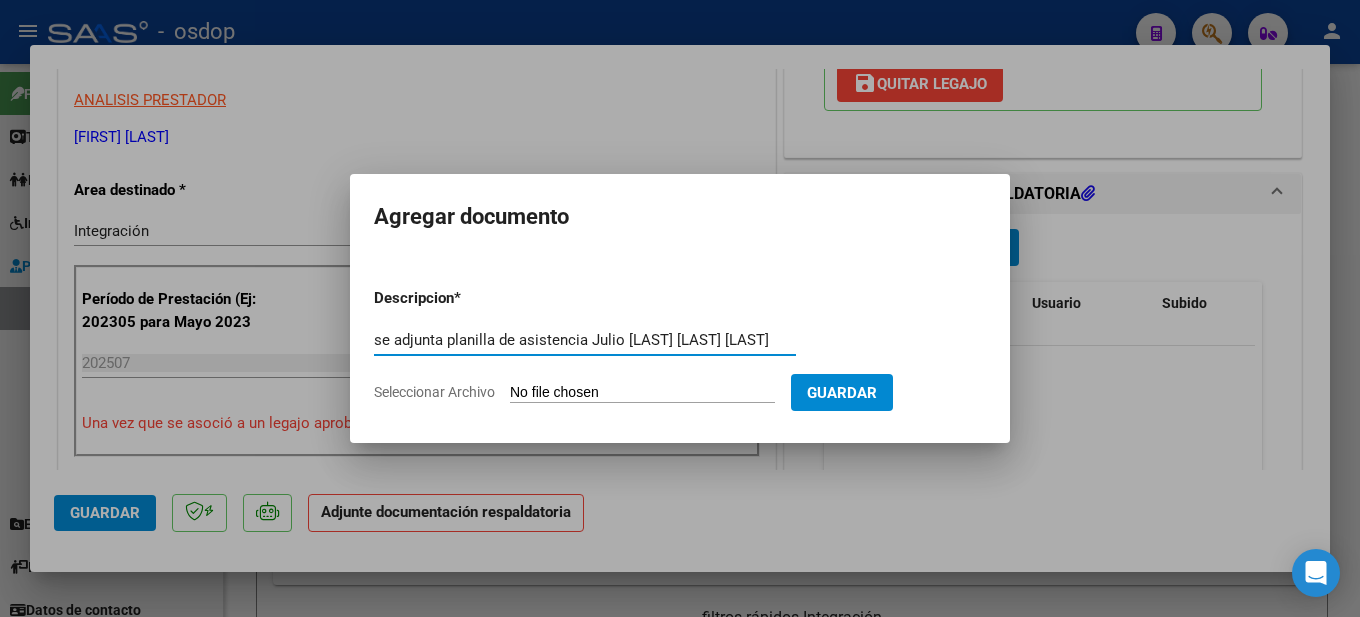 scroll, scrollTop: 0, scrollLeft: 16, axis: horizontal 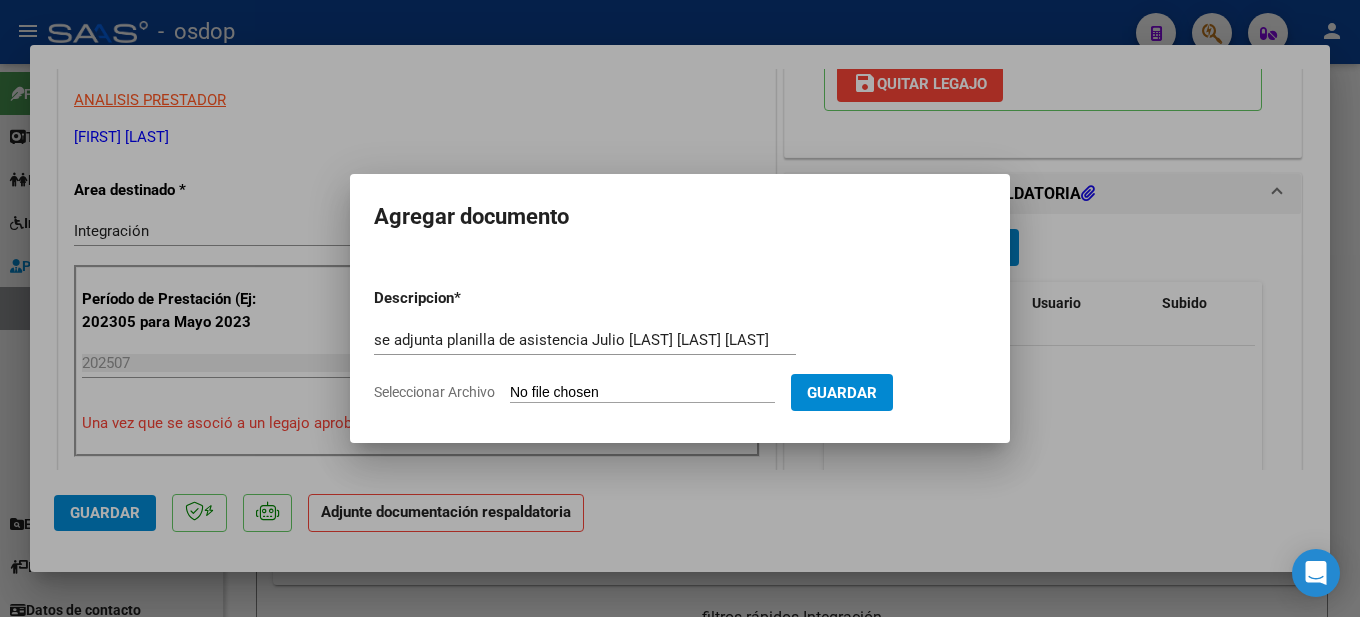 type on "C:\fakepath\planilla de asistencia Nehuen. Julio.pdf" 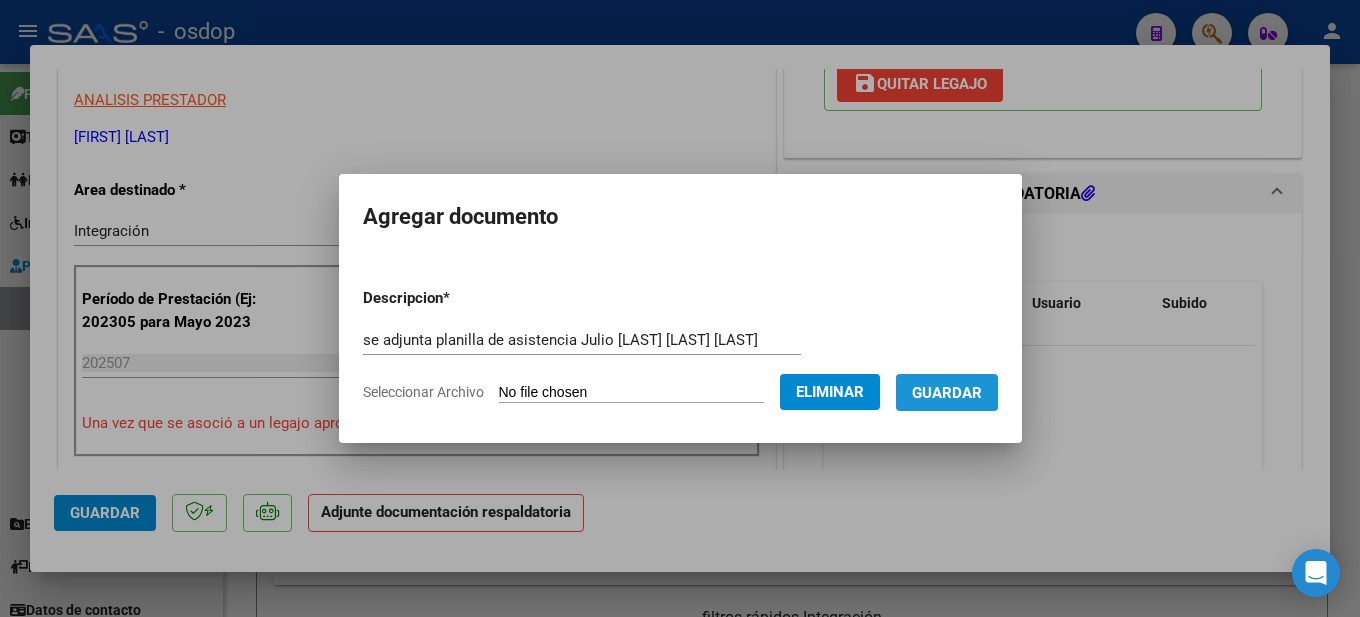 click on "Guardar" at bounding box center (947, 393) 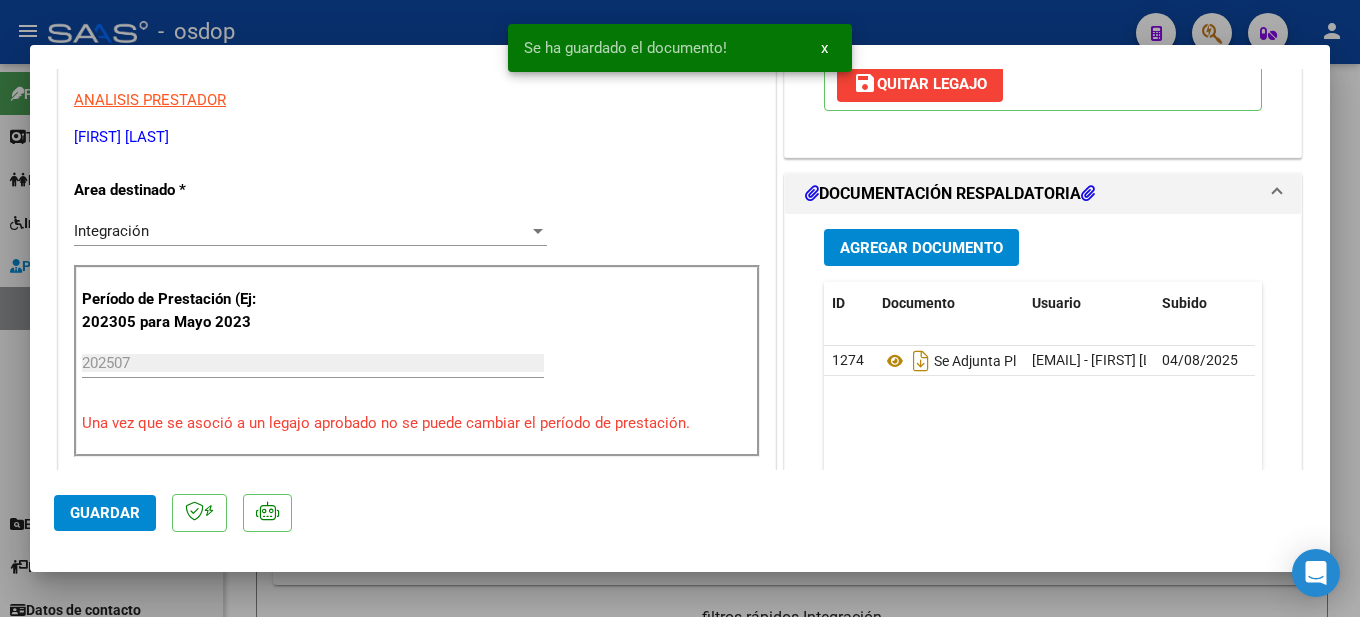 click at bounding box center (680, 308) 